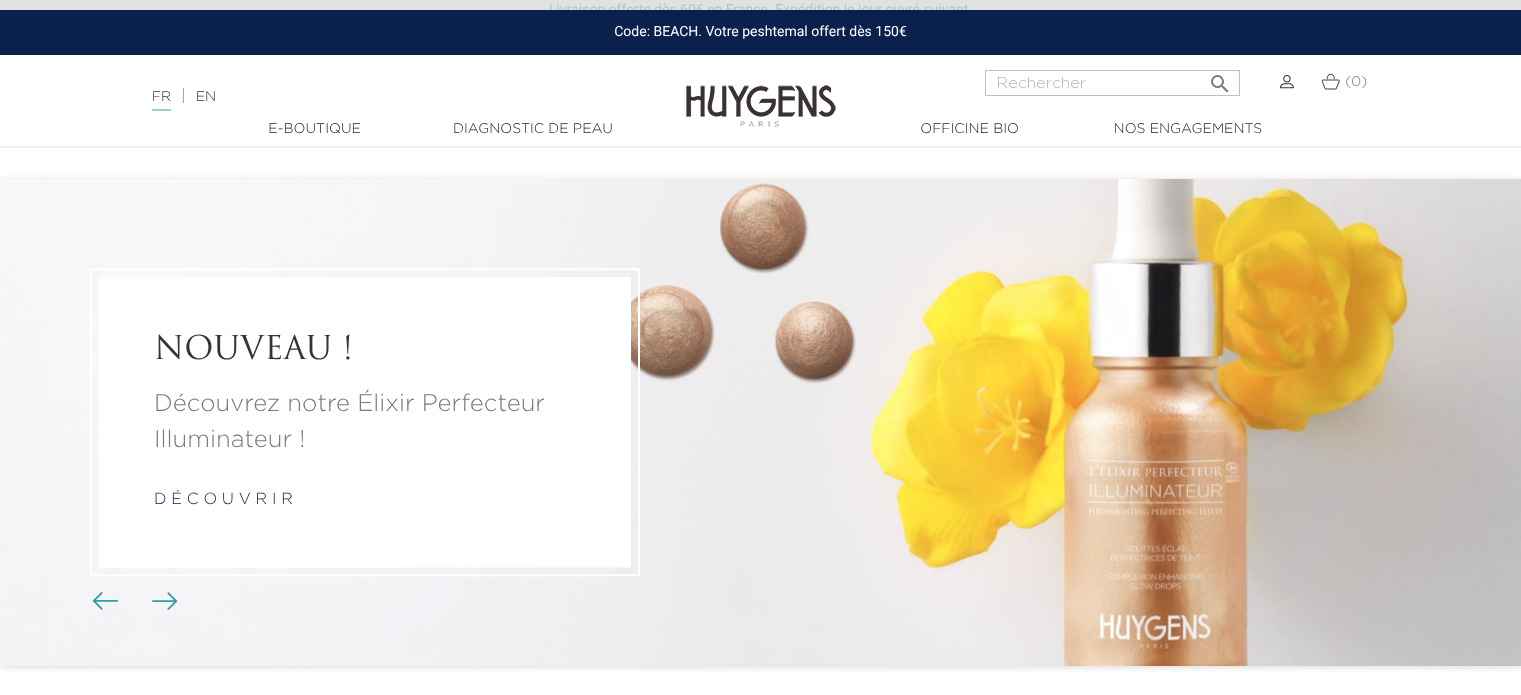 scroll, scrollTop: 2400, scrollLeft: 0, axis: vertical 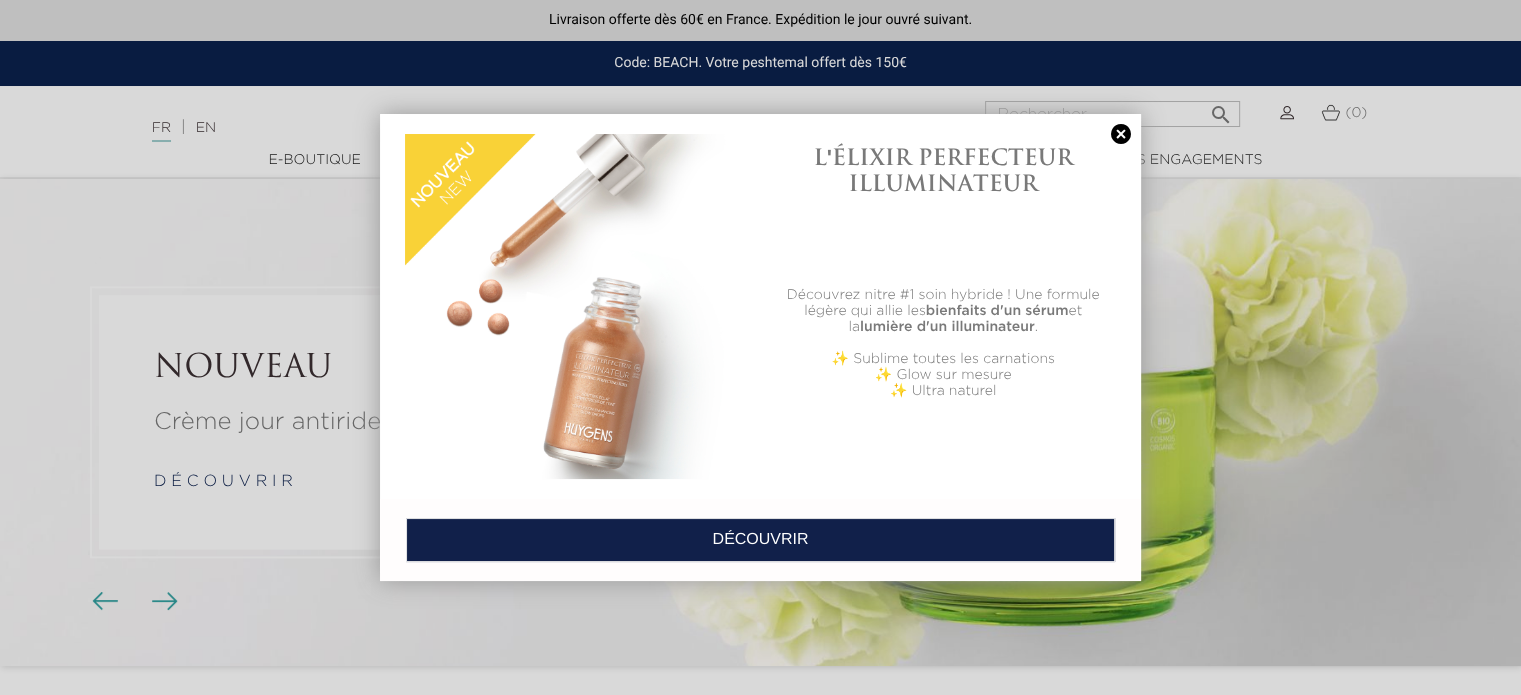 click at bounding box center [1121, 134] 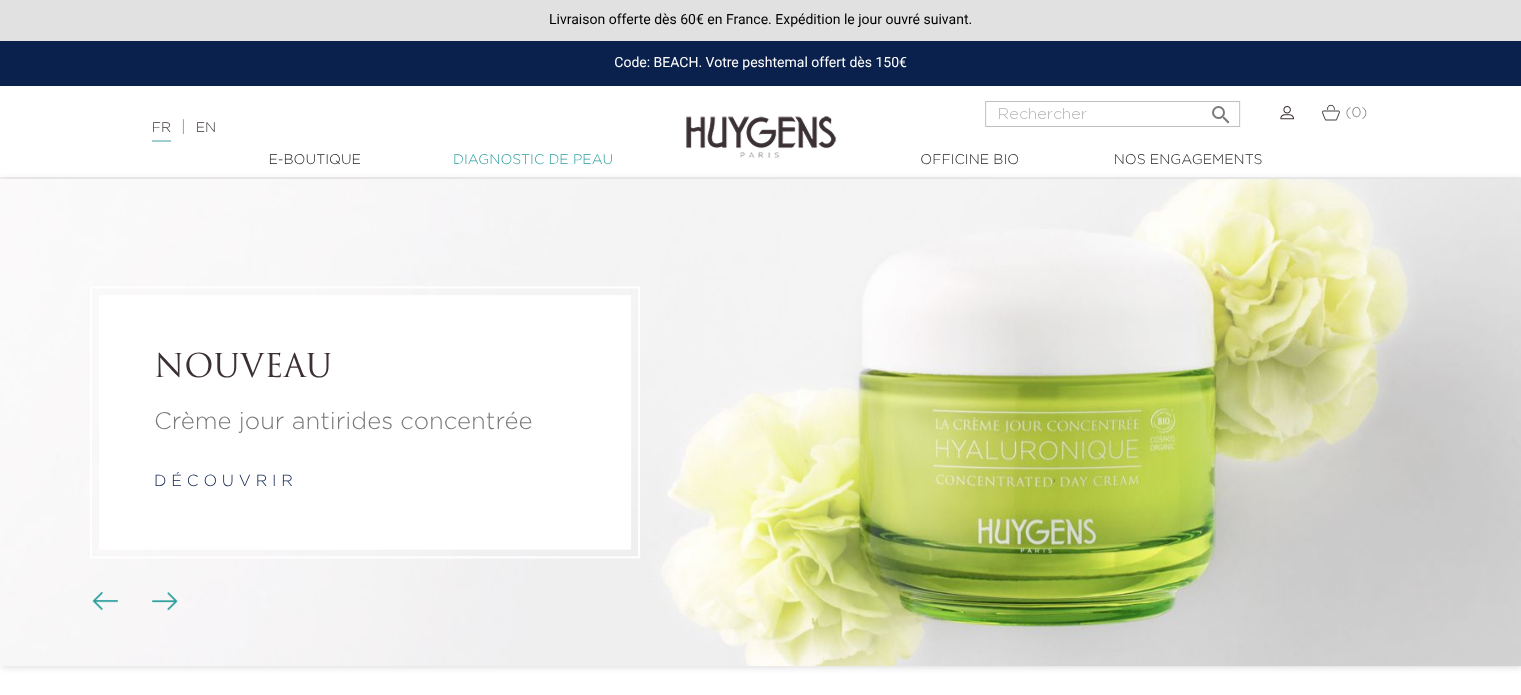 click on "Diagnostic de peau" at bounding box center (533, 160) 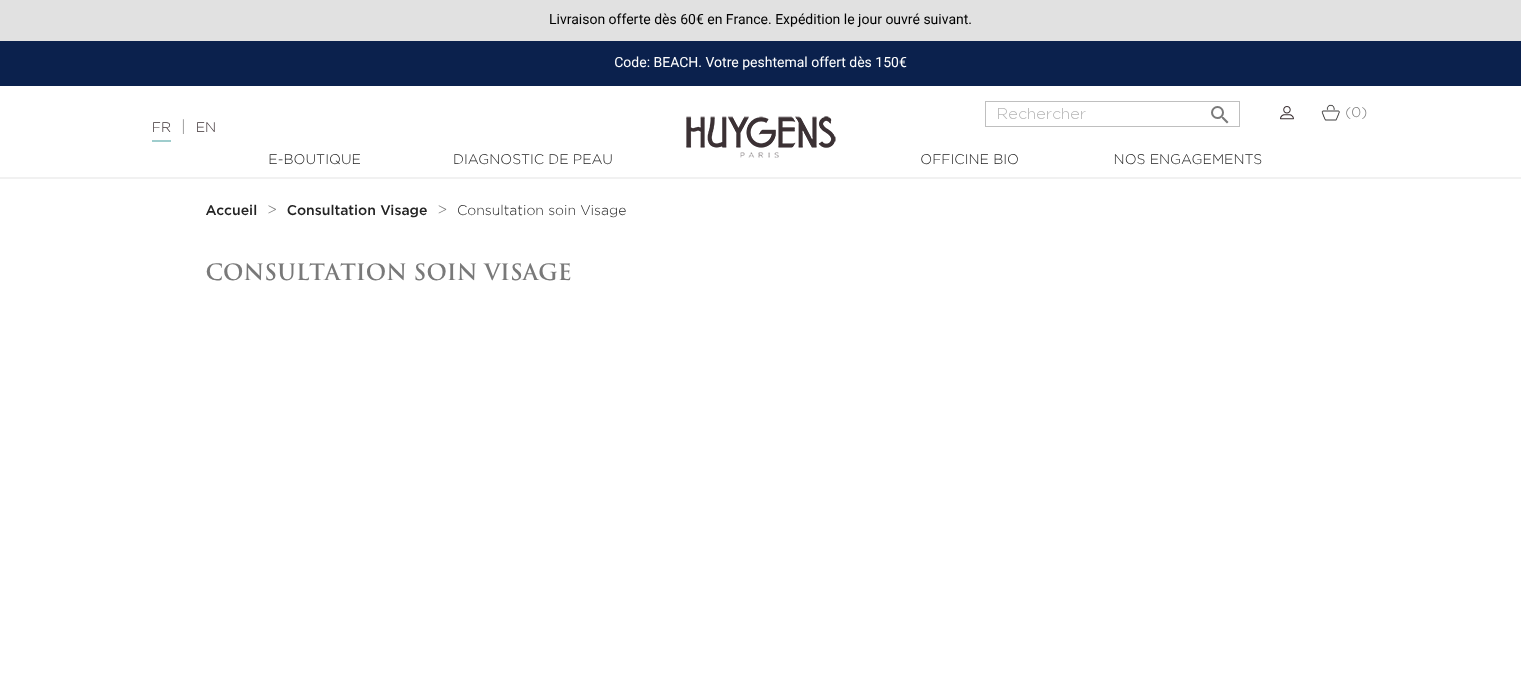scroll, scrollTop: 0, scrollLeft: 0, axis: both 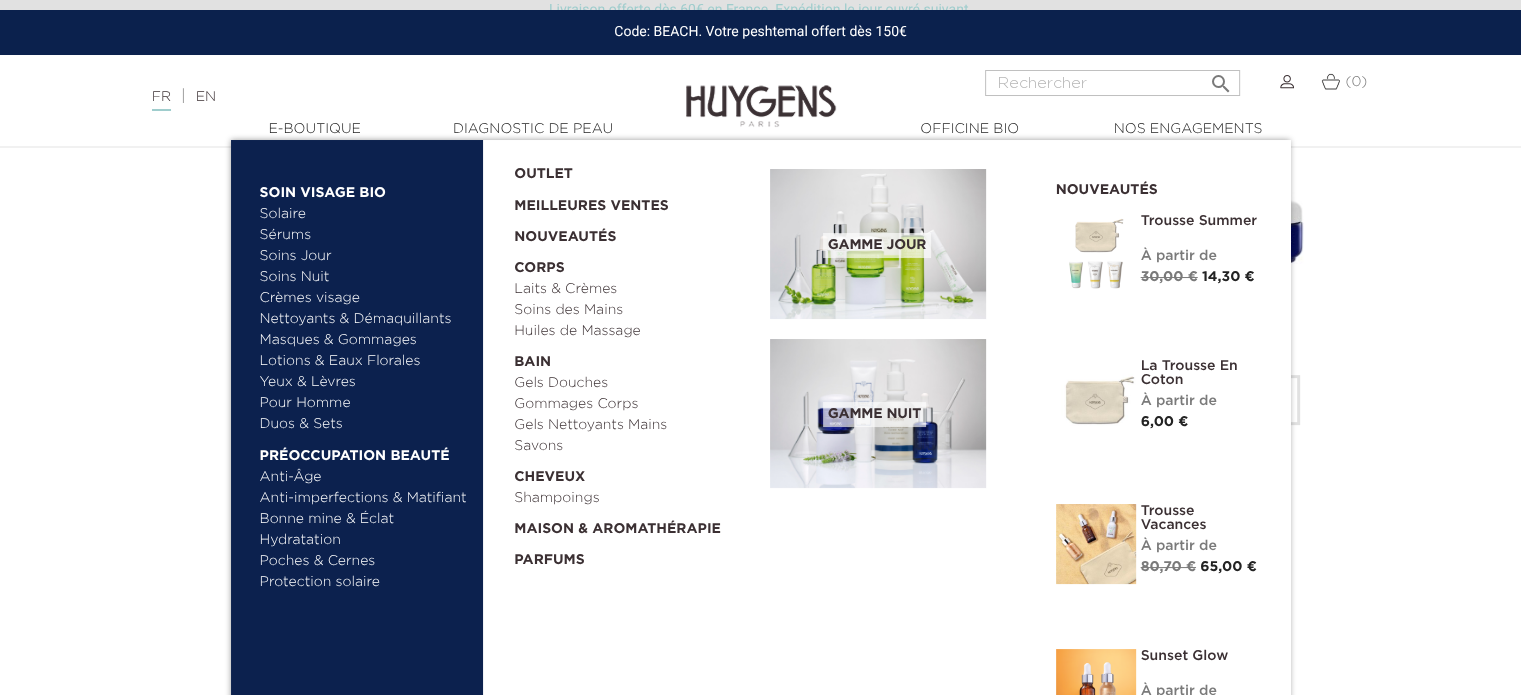 click on "Masques & Gommages" at bounding box center [364, 340] 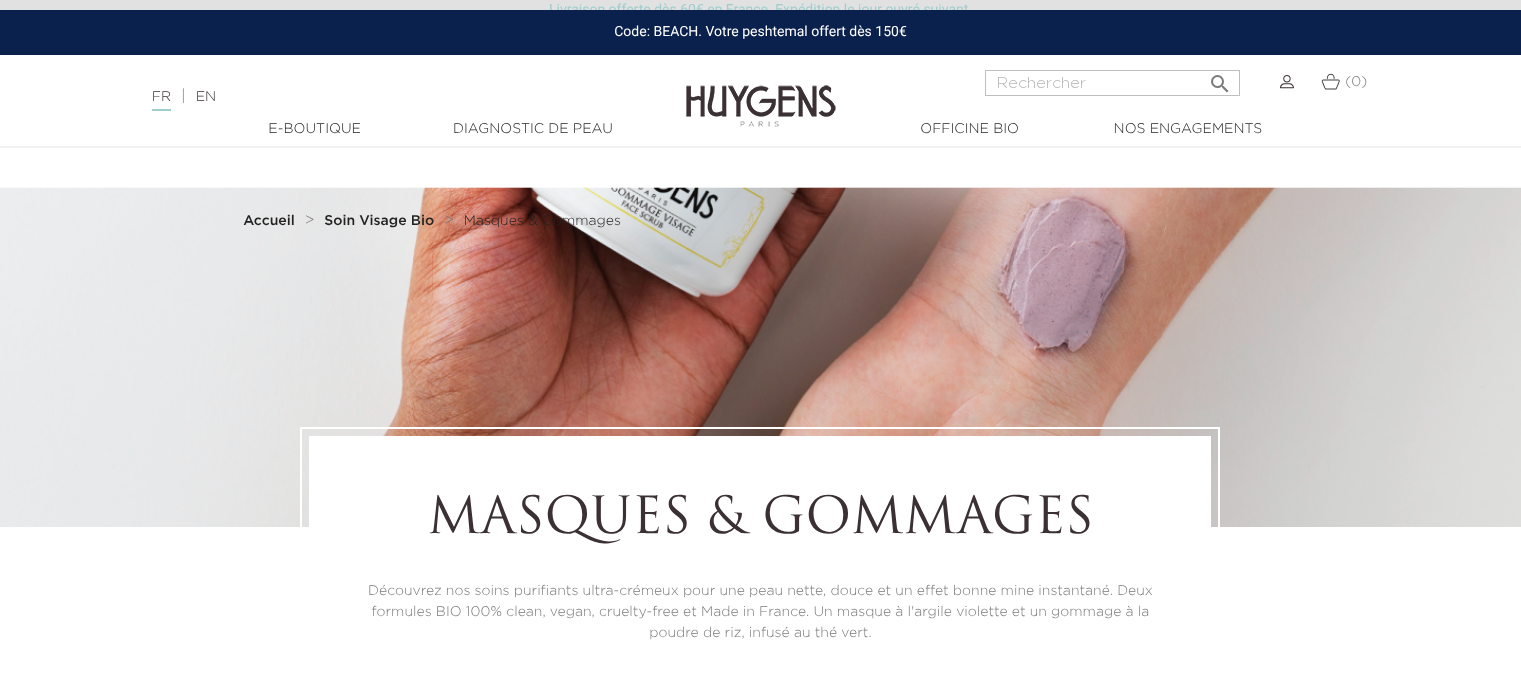 scroll, scrollTop: 600, scrollLeft: 0, axis: vertical 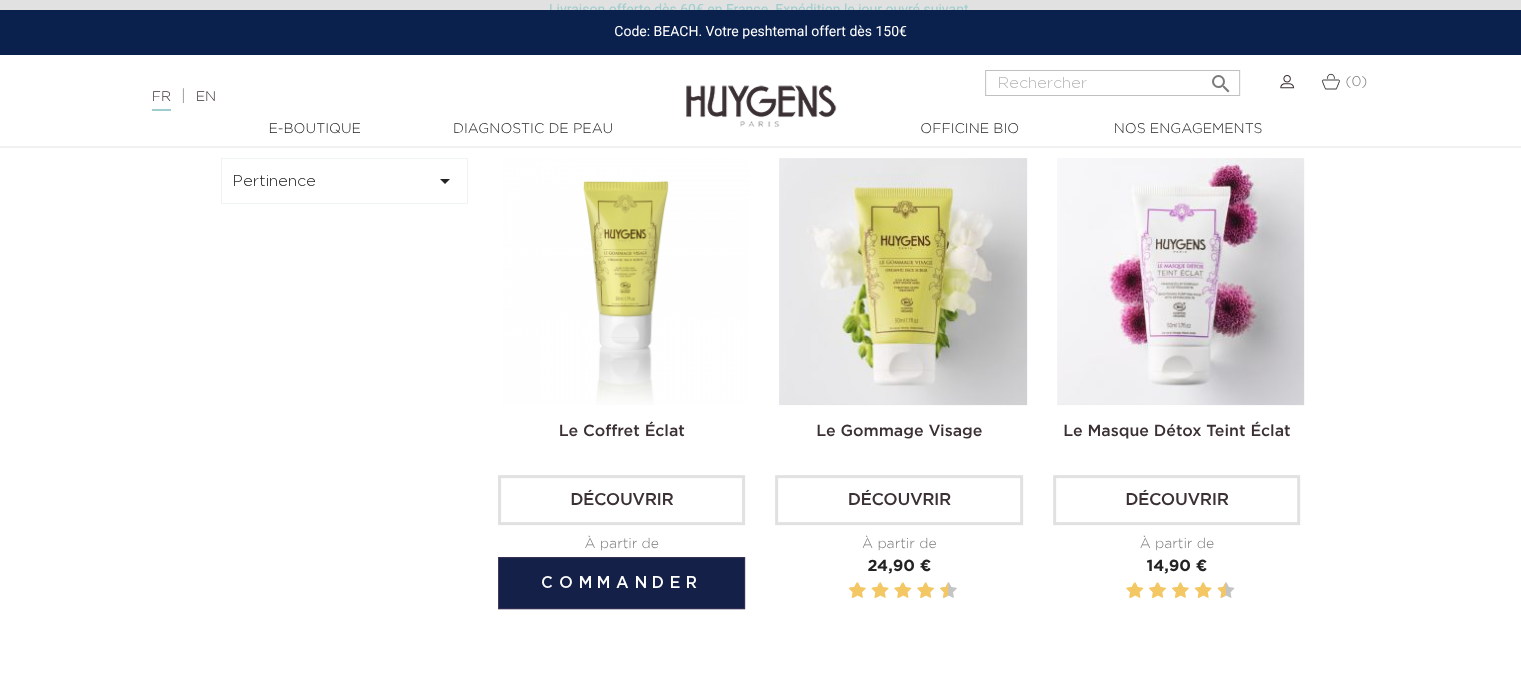 click at bounding box center (625, 281) 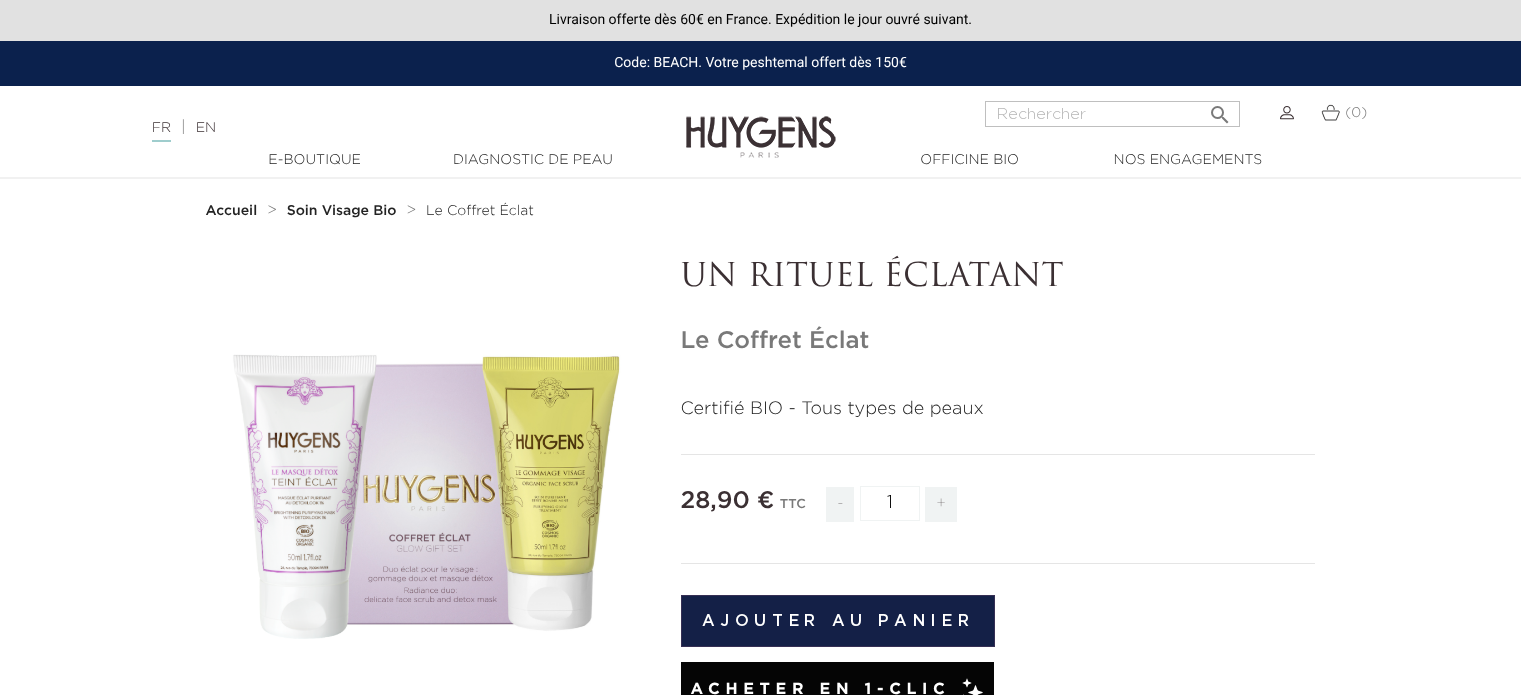 scroll, scrollTop: 0, scrollLeft: 0, axis: both 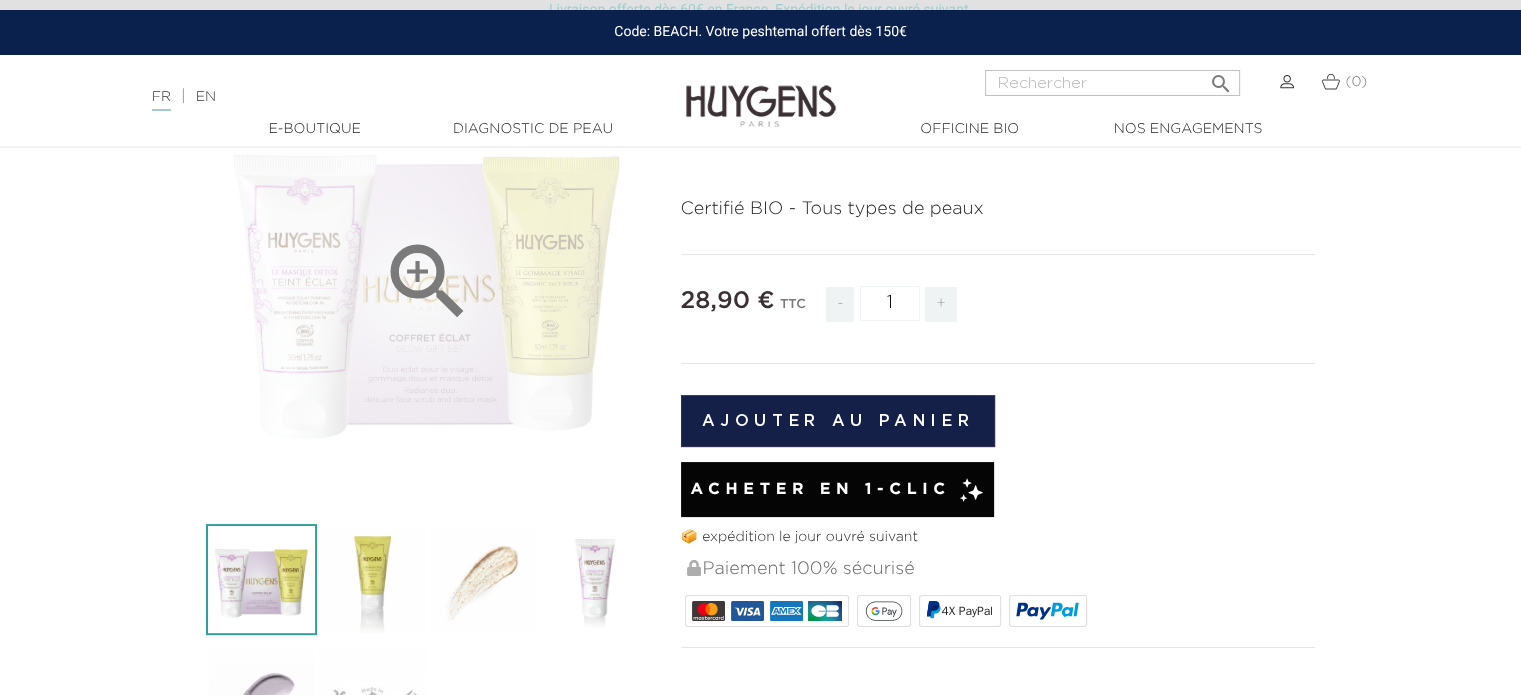click on "" at bounding box center [428, 282] 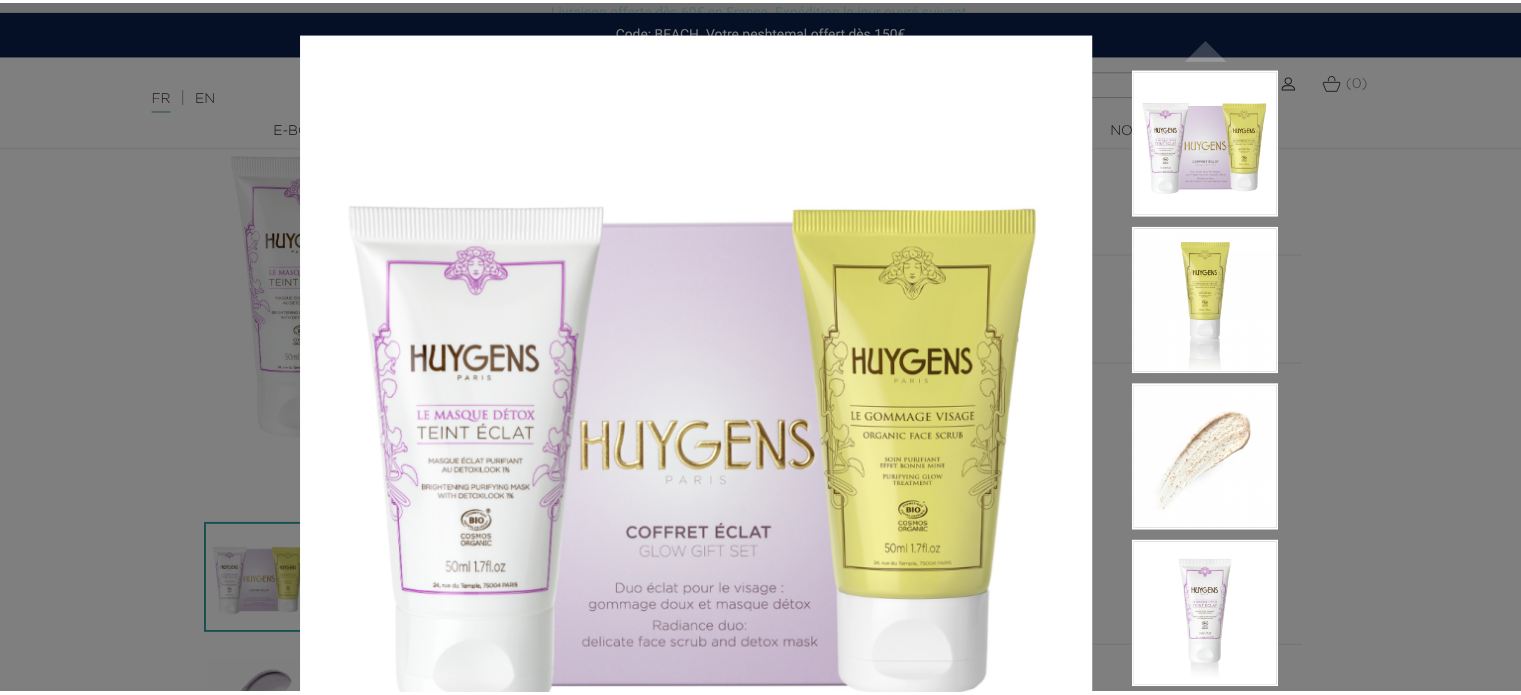scroll, scrollTop: 0, scrollLeft: 0, axis: both 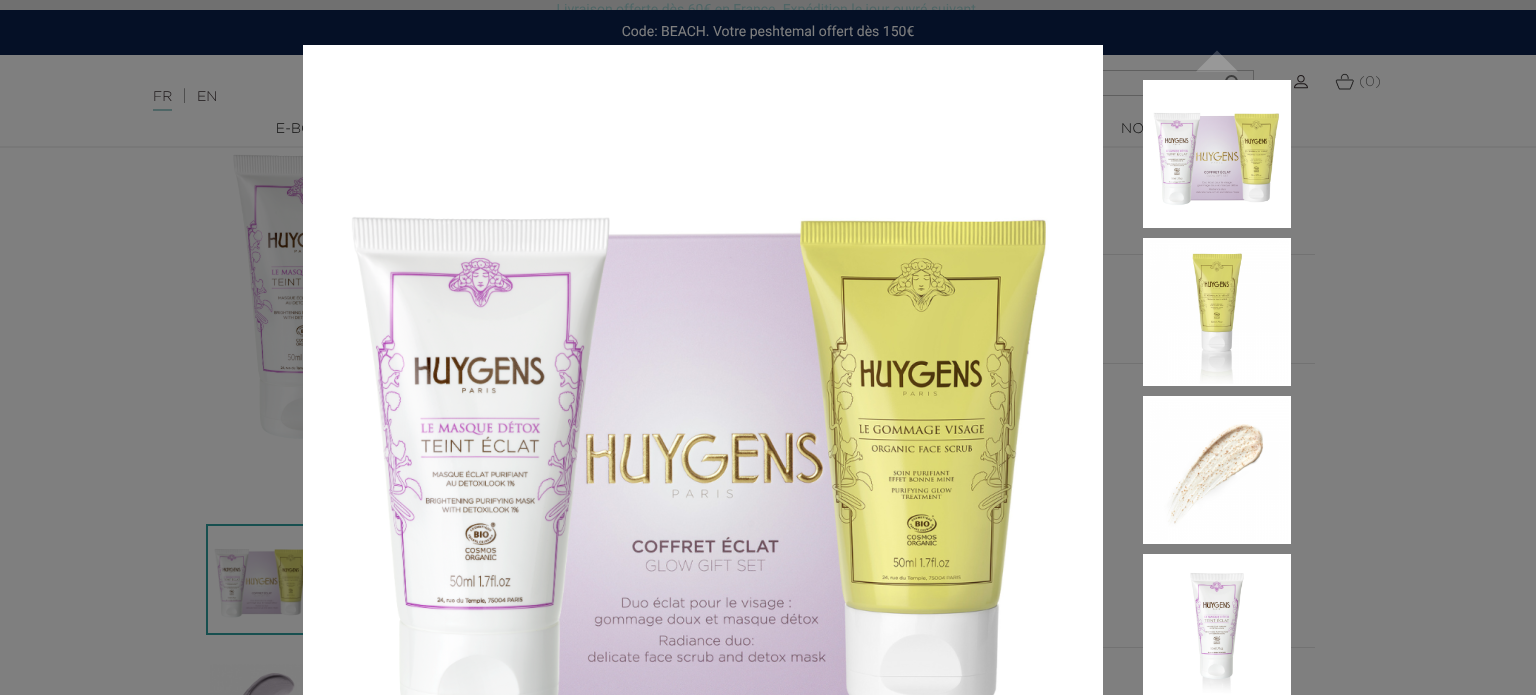 click on "Certifié BIO - Tous types de peaux

" at bounding box center [768, 347] 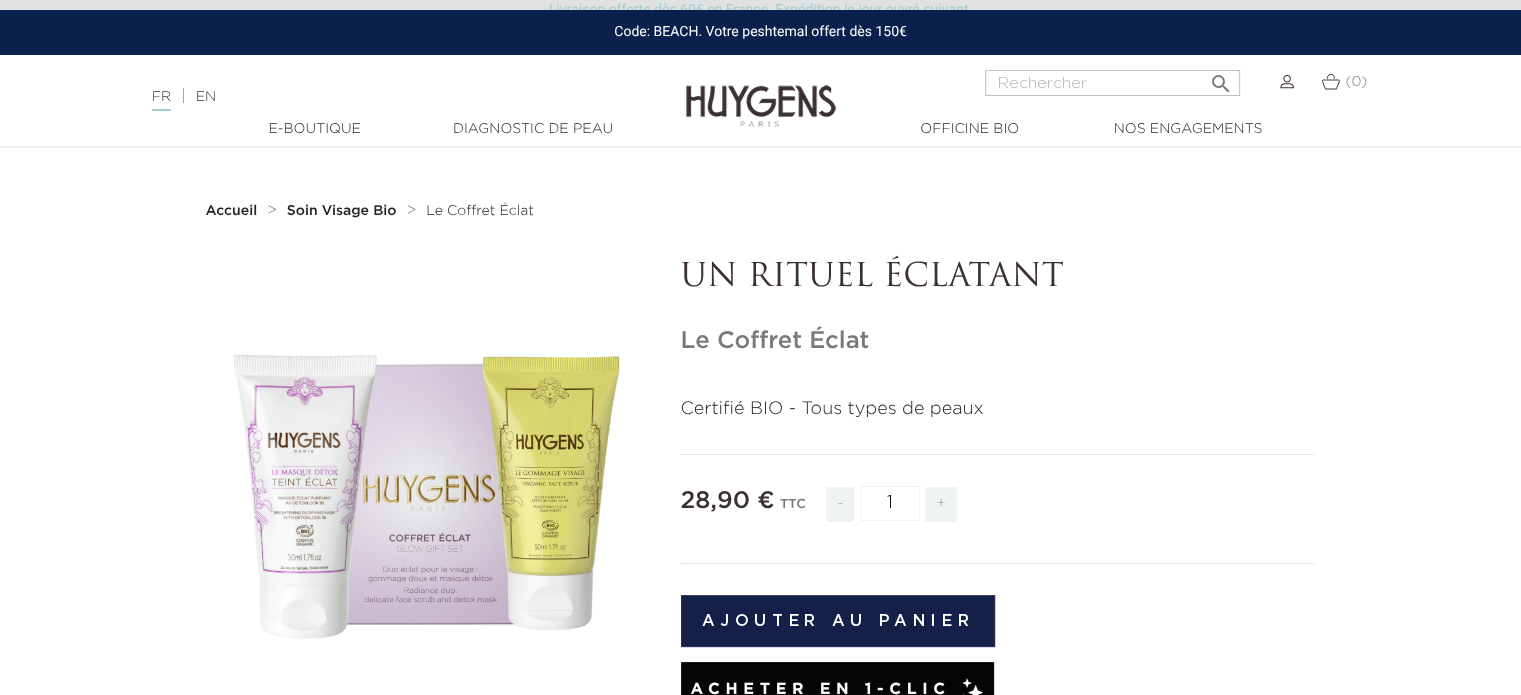 scroll, scrollTop: 0, scrollLeft: 0, axis: both 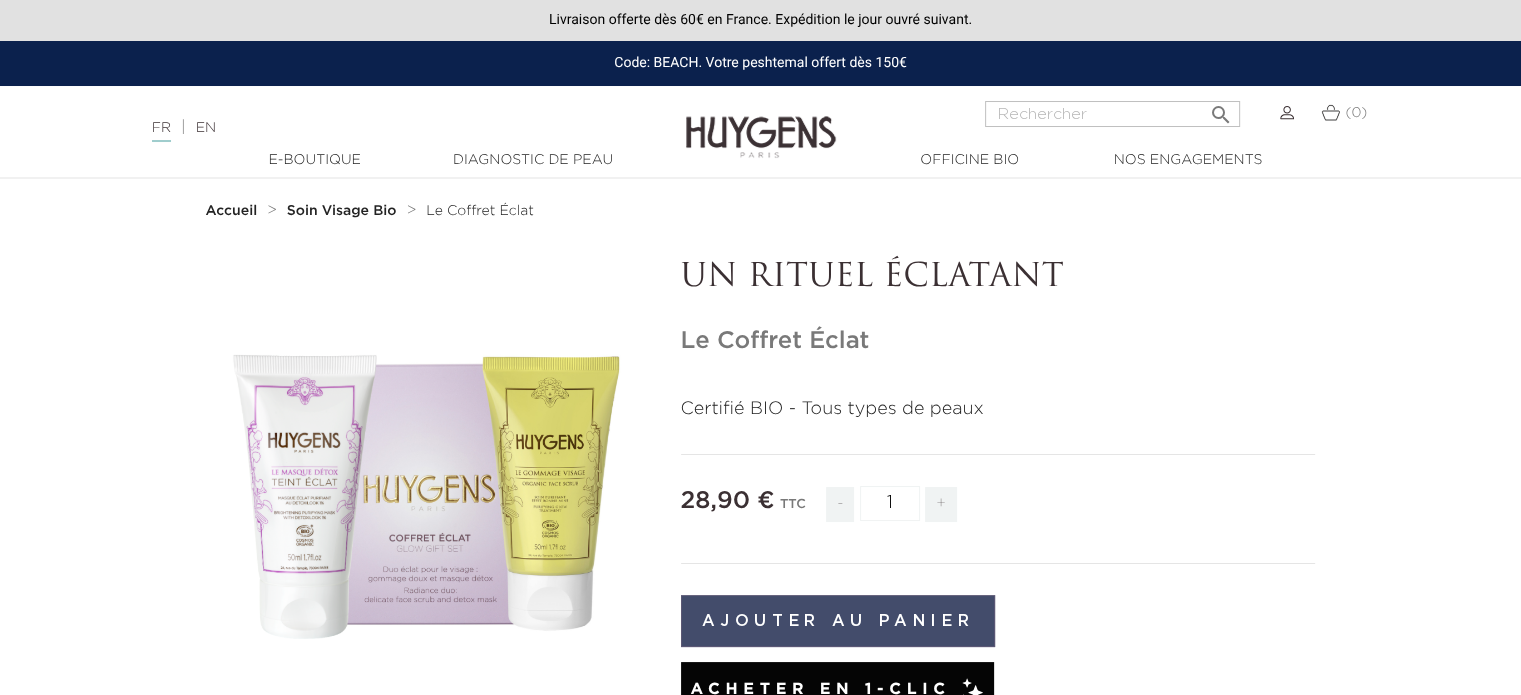 click on "Ajouter au panier" at bounding box center [838, 621] 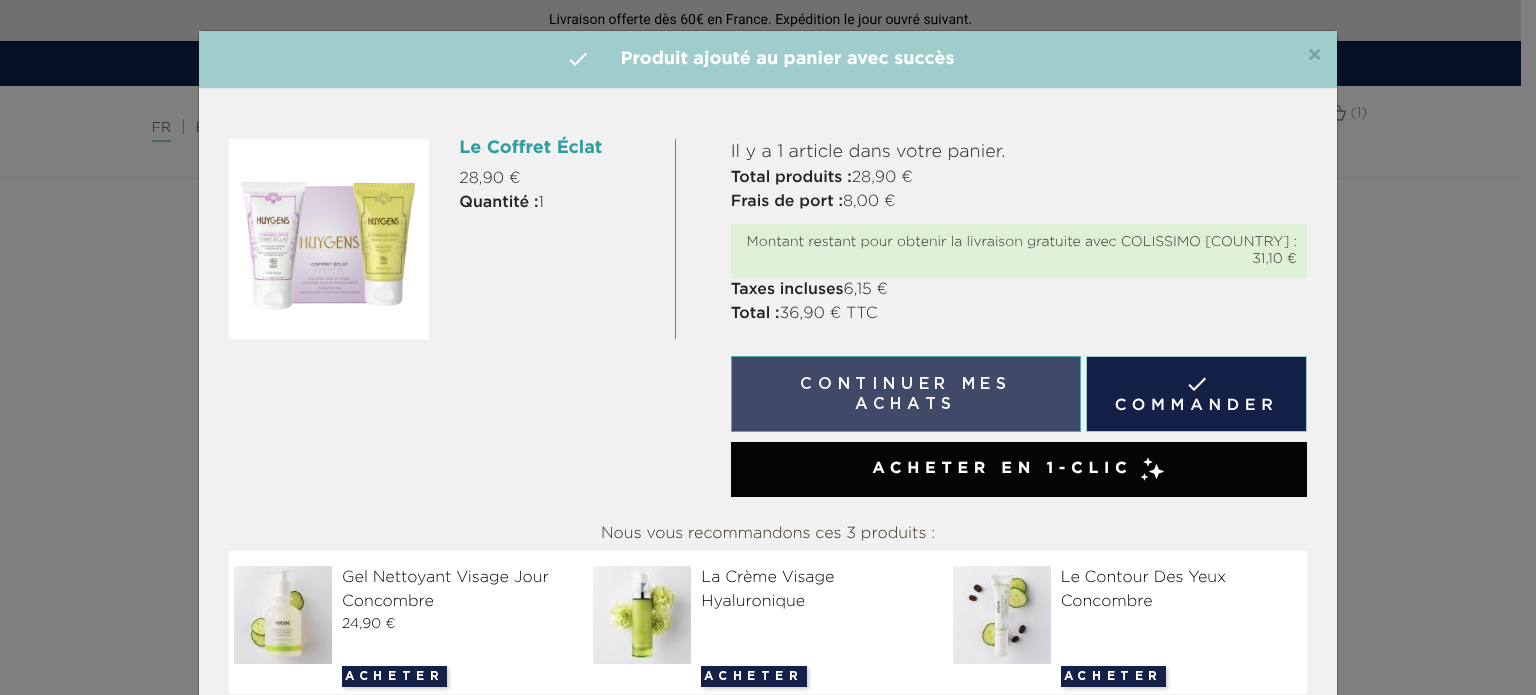 click on "Continuer mes achats" at bounding box center [906, 394] 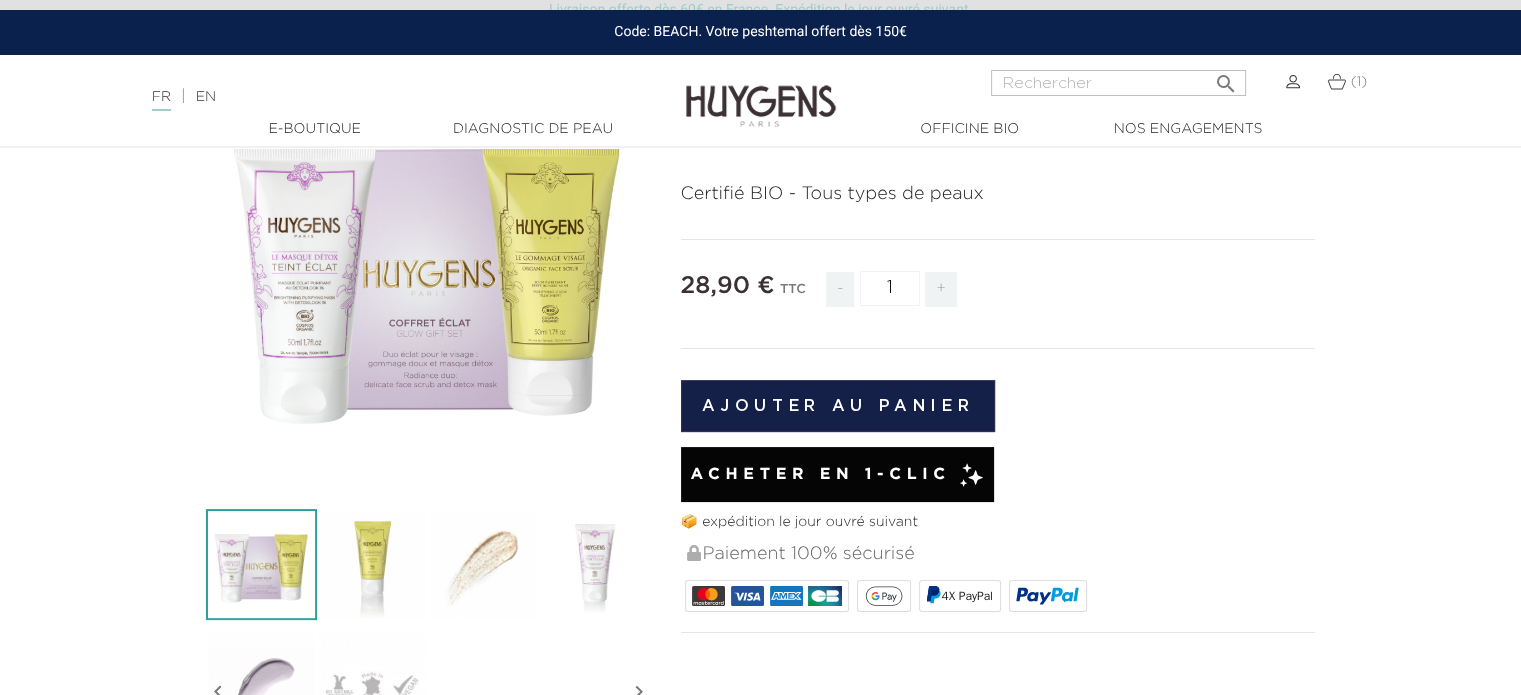 scroll, scrollTop: 300, scrollLeft: 0, axis: vertical 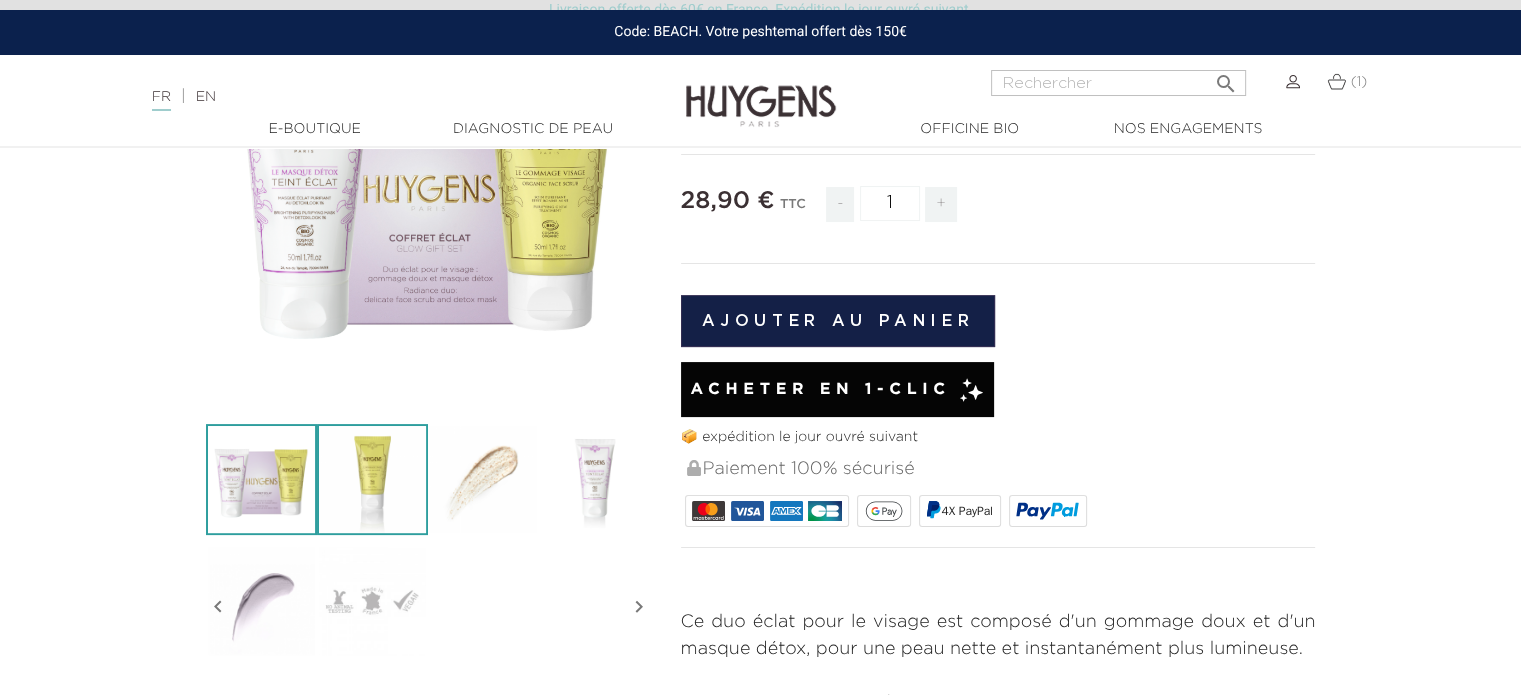 click at bounding box center [372, 479] 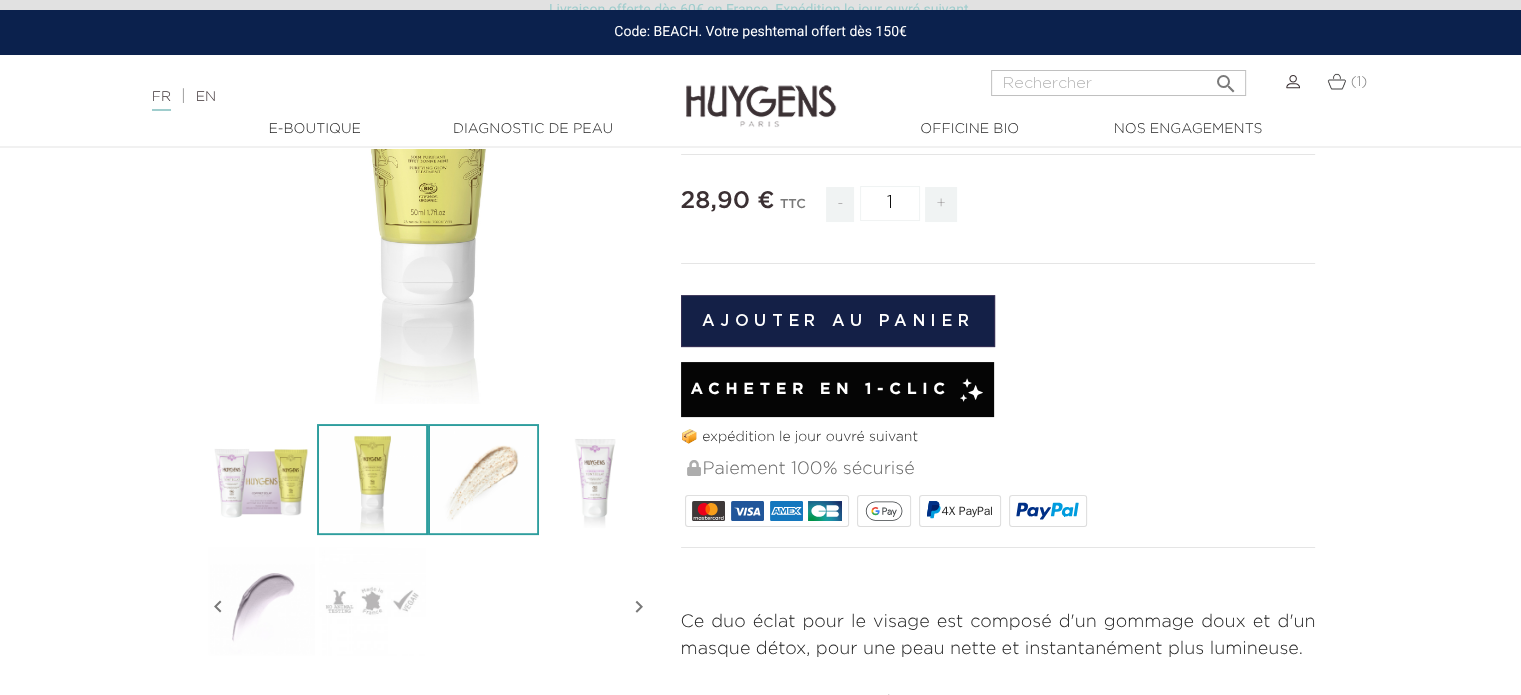 click at bounding box center (483, 479) 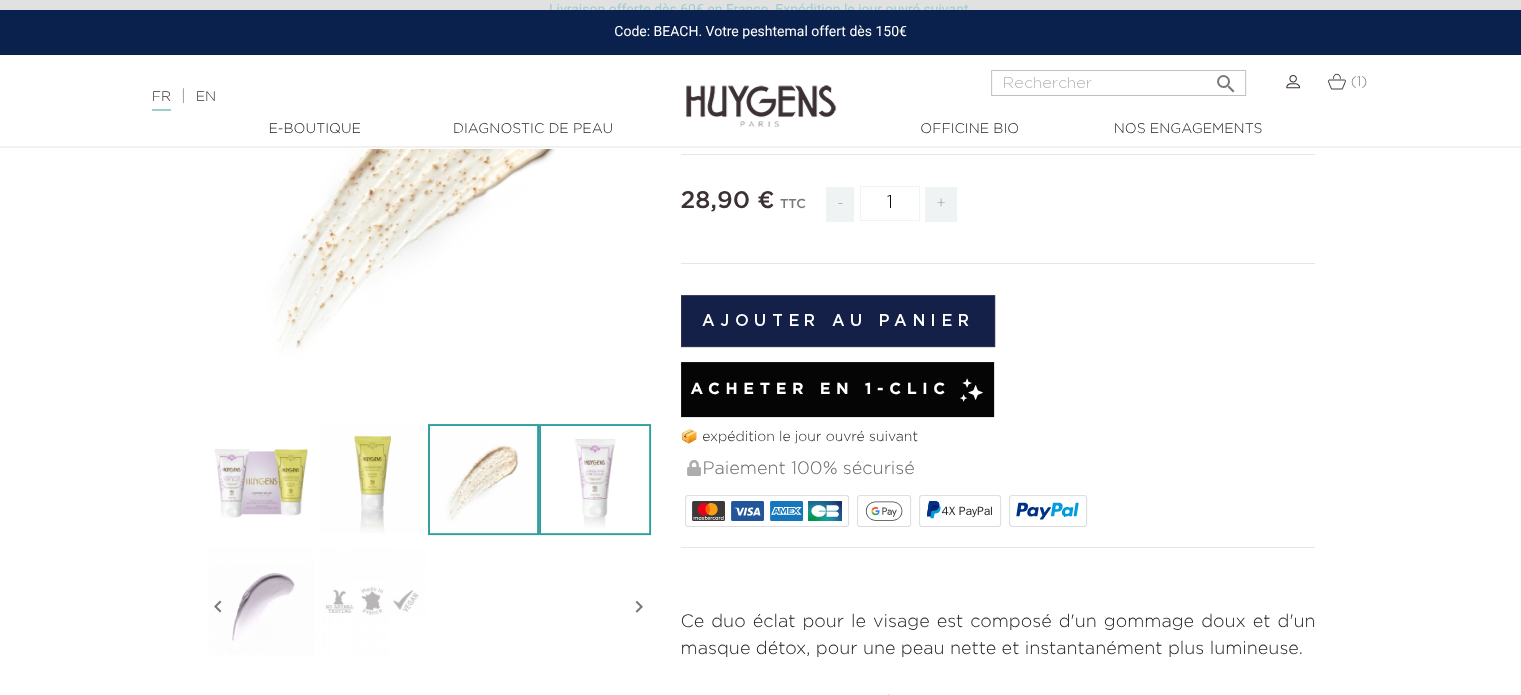 click at bounding box center [594, 479] 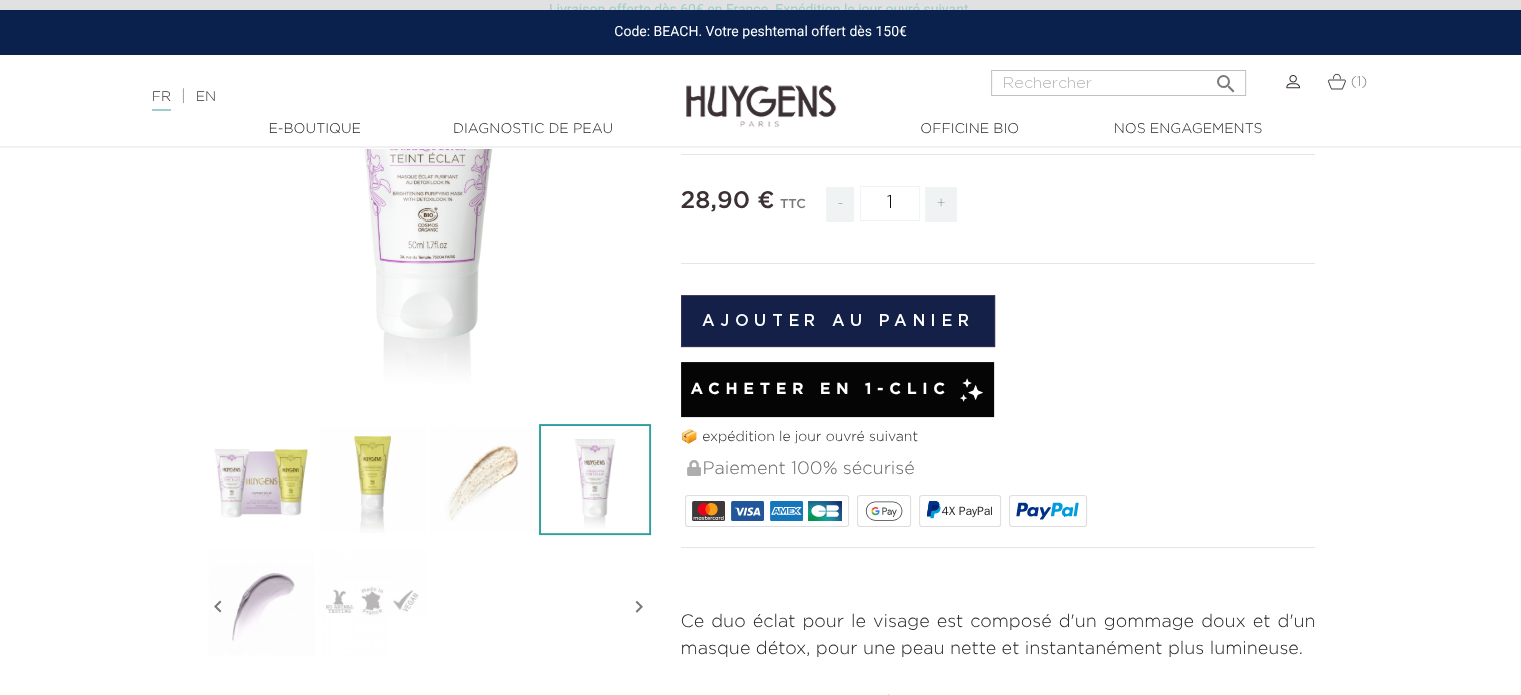 scroll, scrollTop: 100, scrollLeft: 0, axis: vertical 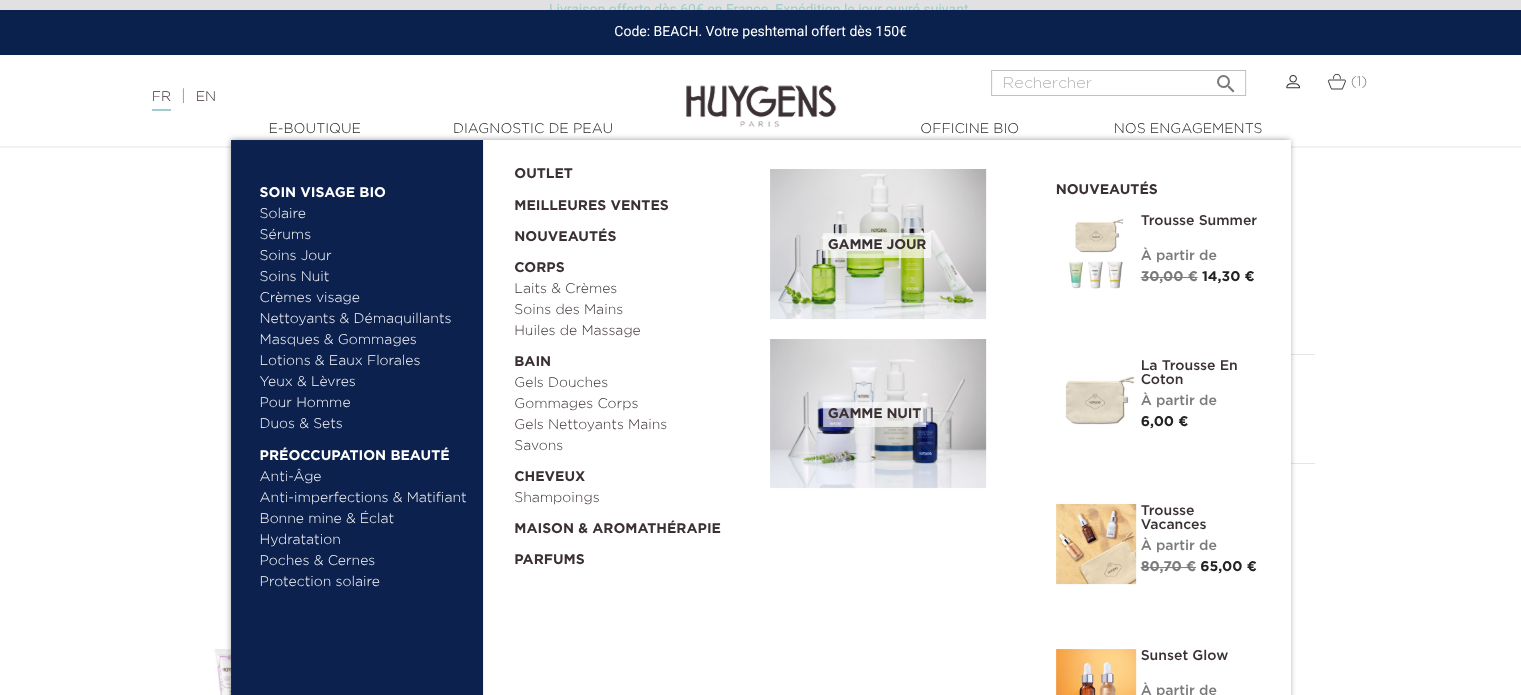 click on "Bonne mine & Éclat" at bounding box center (364, 519) 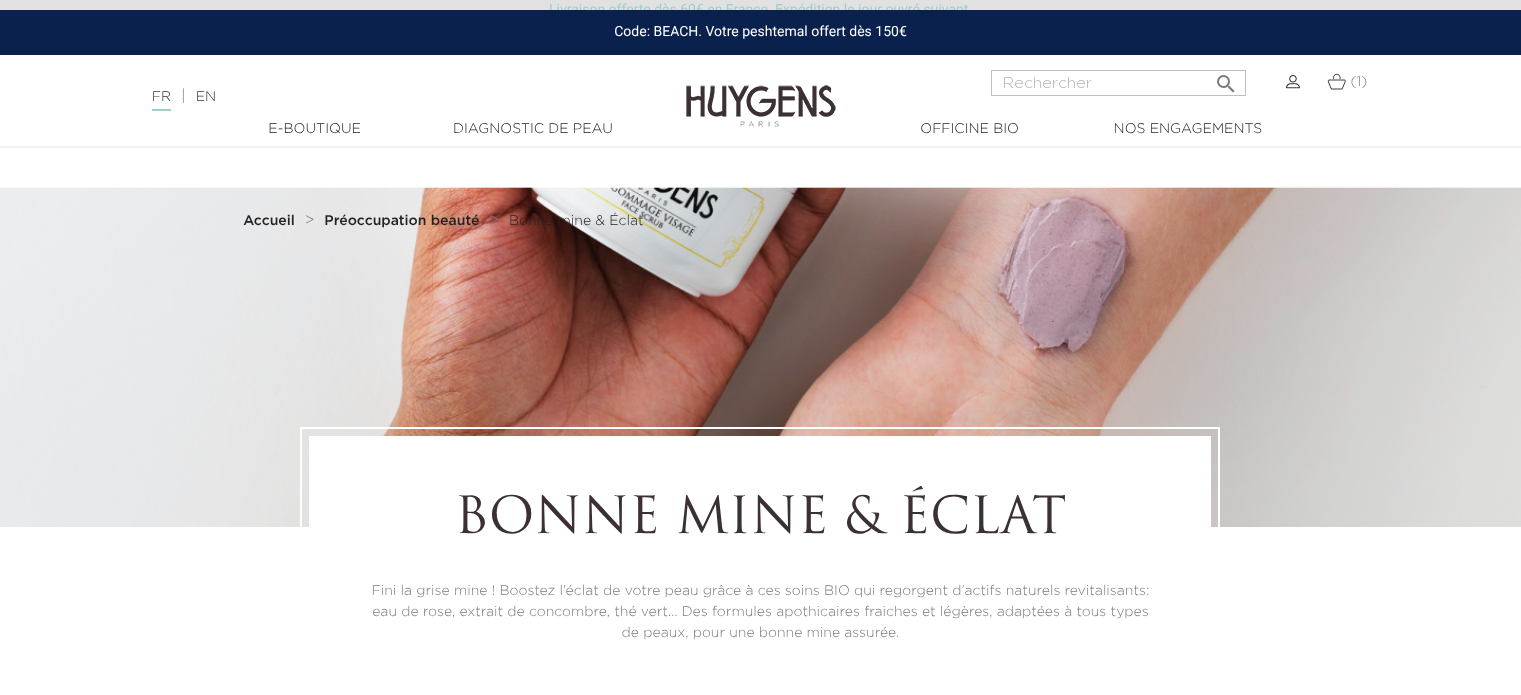 scroll, scrollTop: 400, scrollLeft: 0, axis: vertical 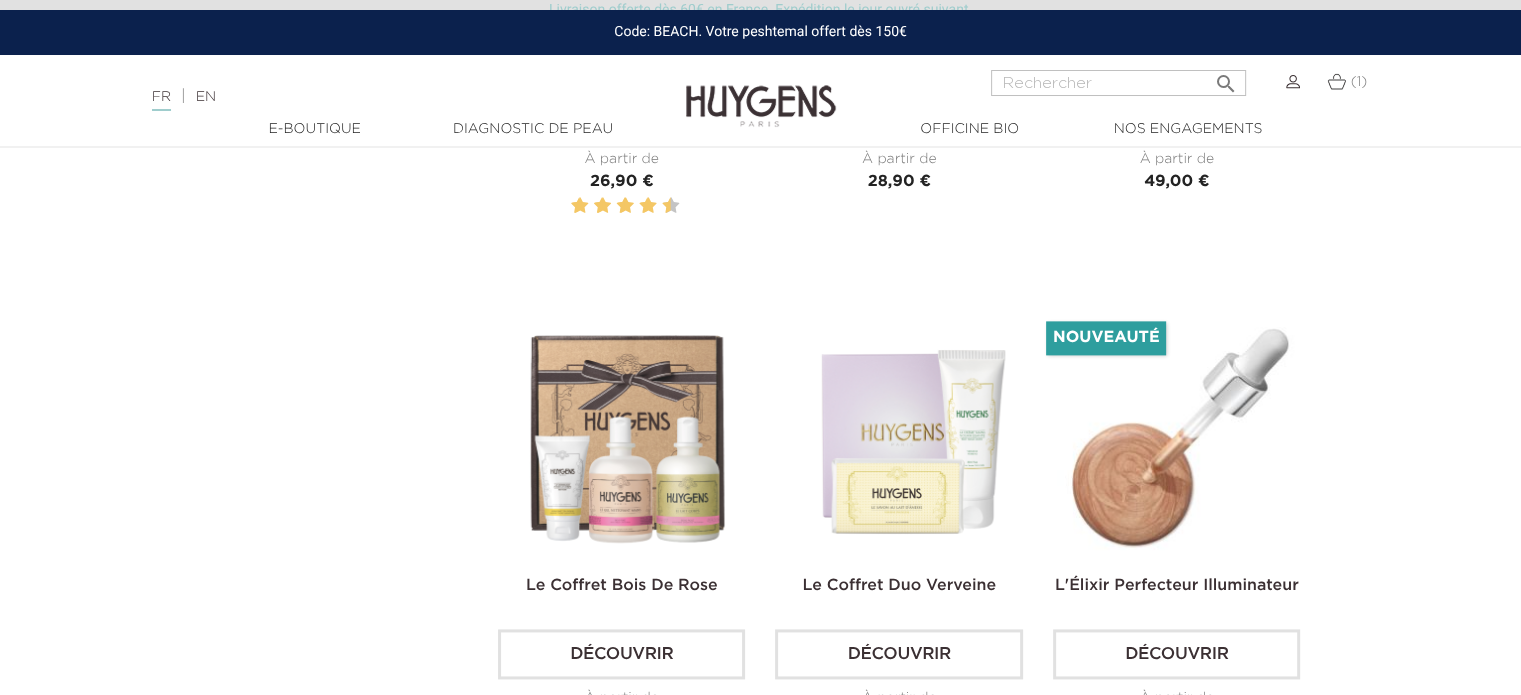 click at bounding box center [1180, 434] 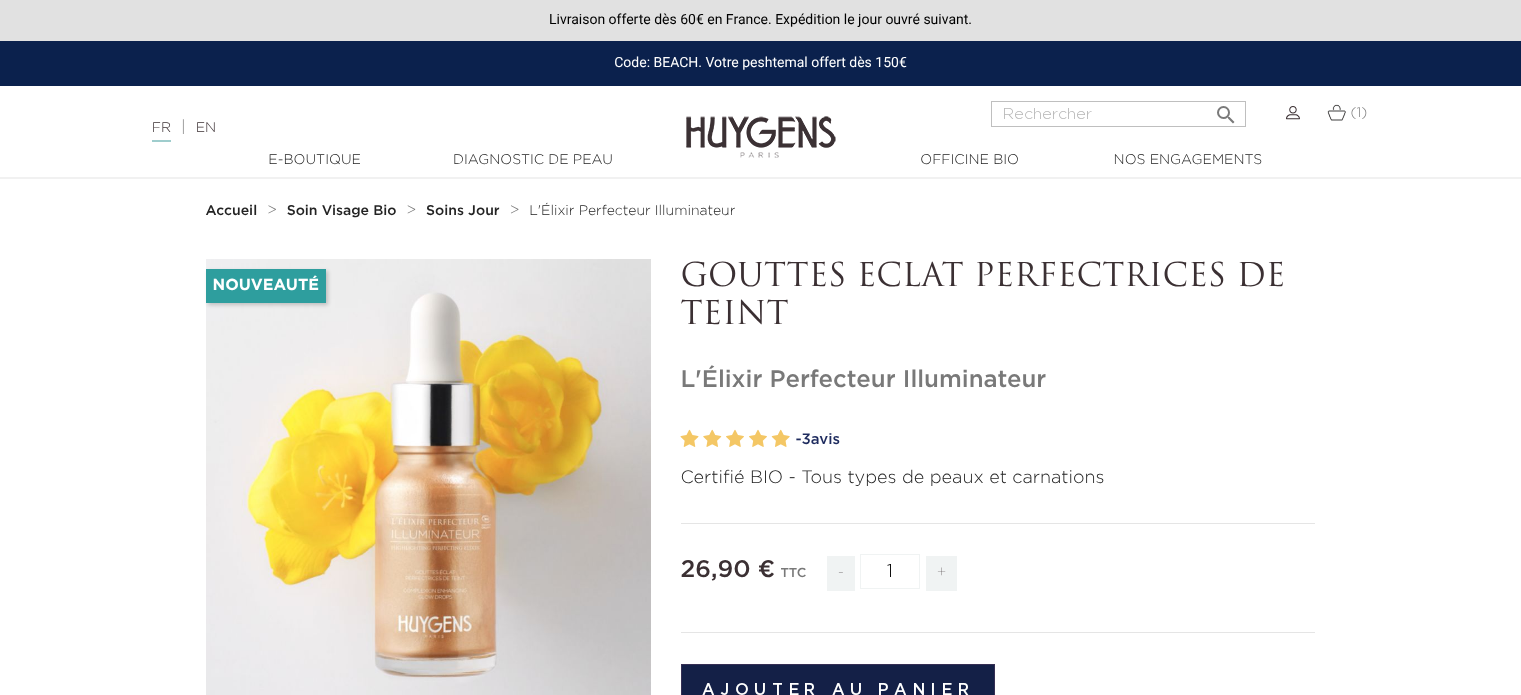 scroll, scrollTop: 0, scrollLeft: 0, axis: both 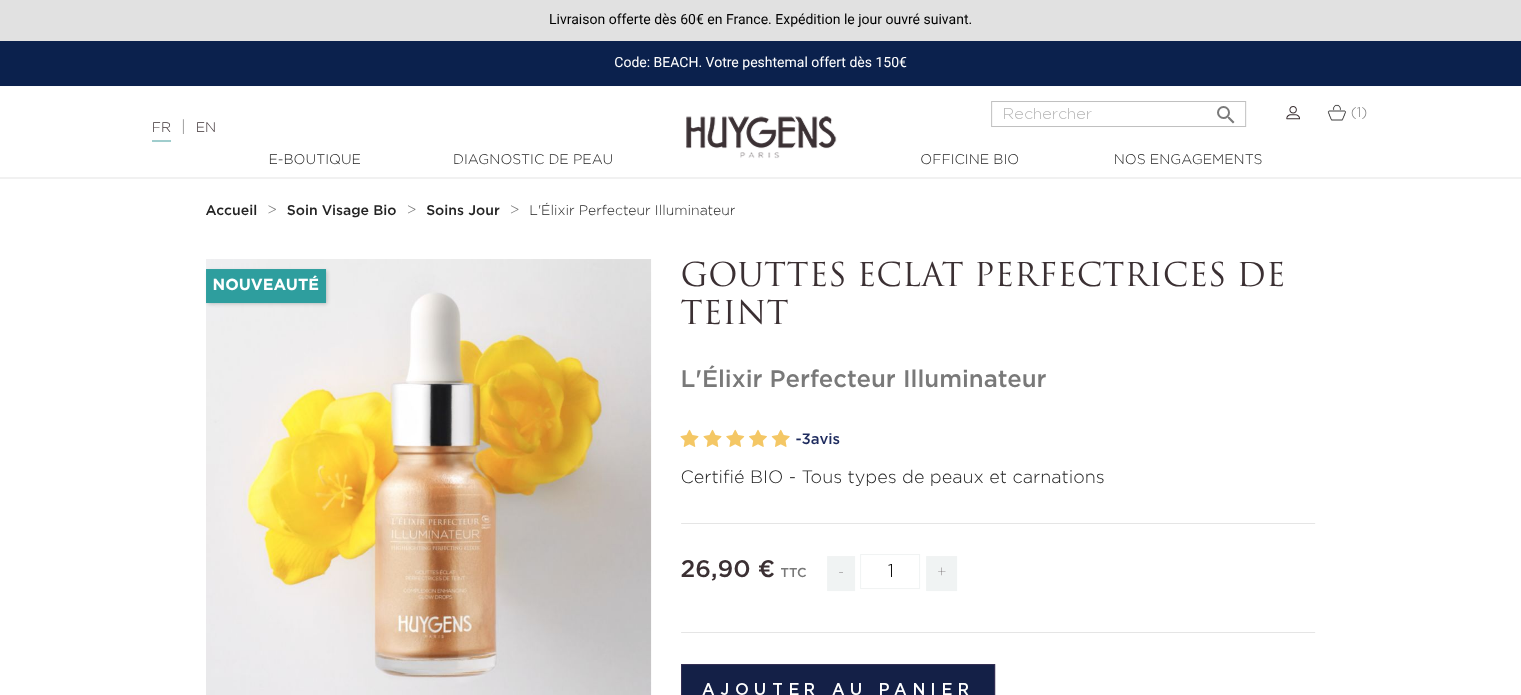 click on "Soins Jour" at bounding box center [463, 211] 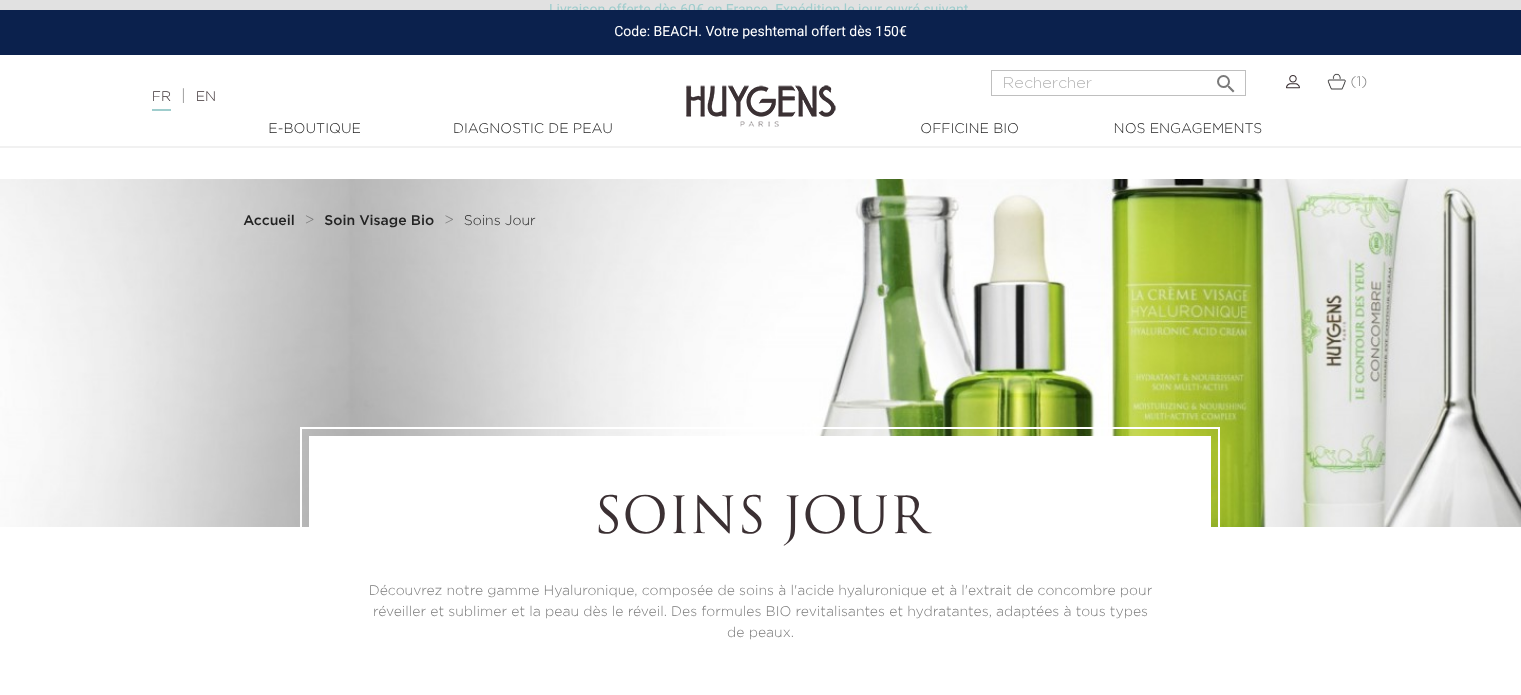 scroll, scrollTop: 400, scrollLeft: 0, axis: vertical 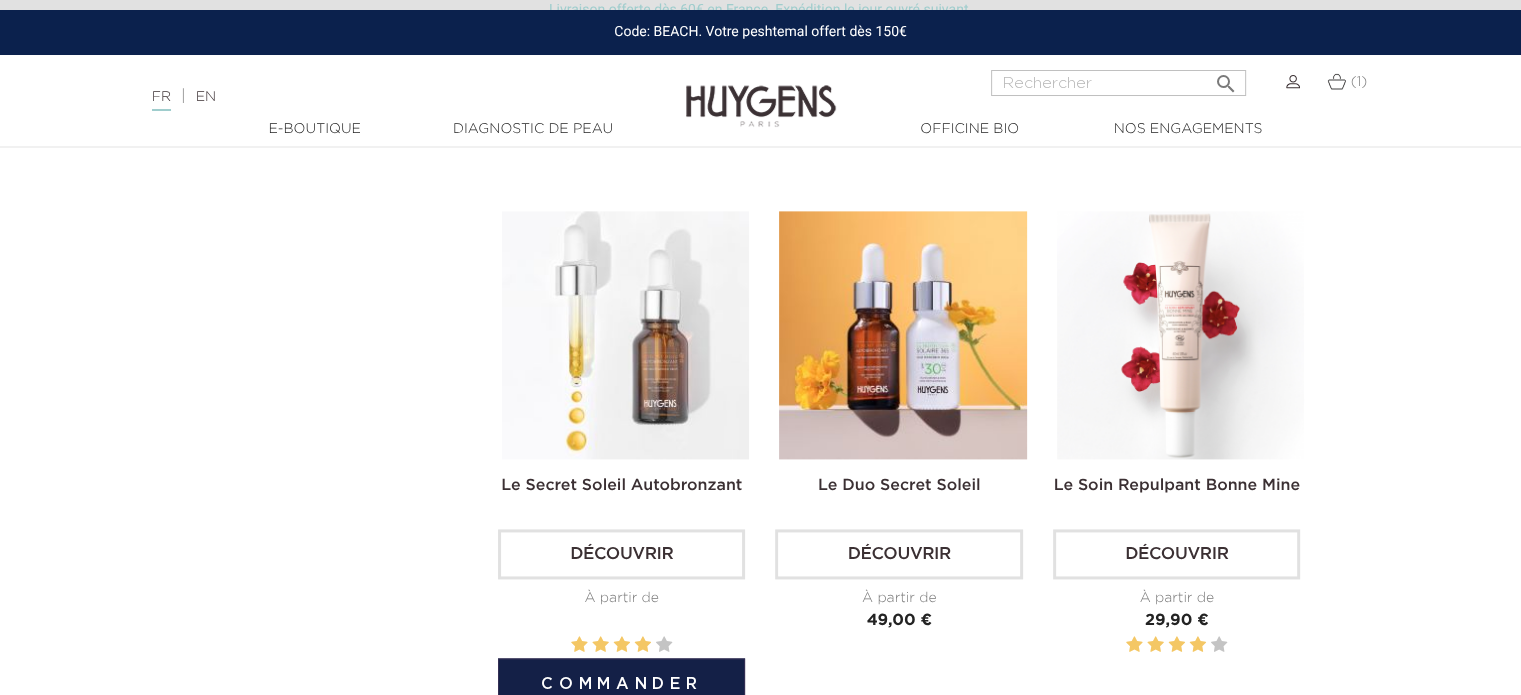 click at bounding box center [625, 334] 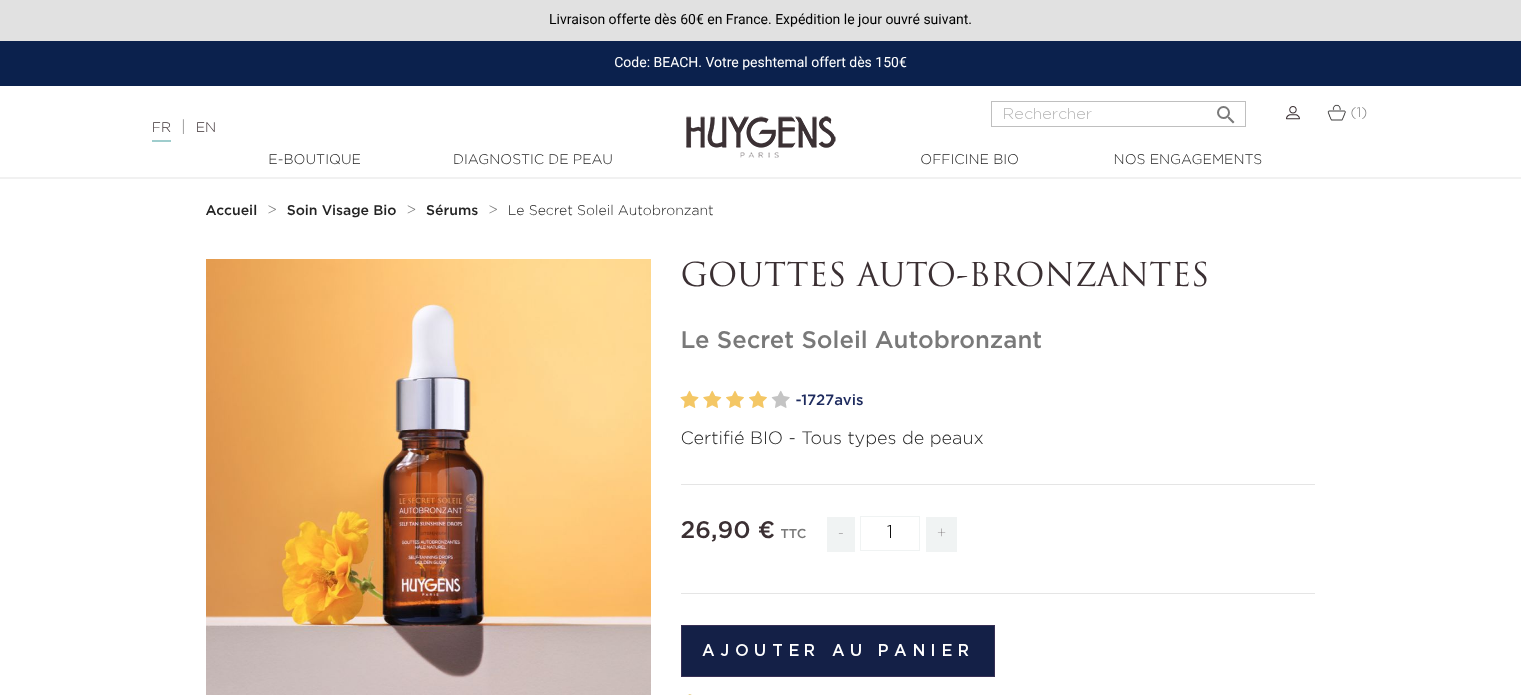 scroll, scrollTop: 0, scrollLeft: 0, axis: both 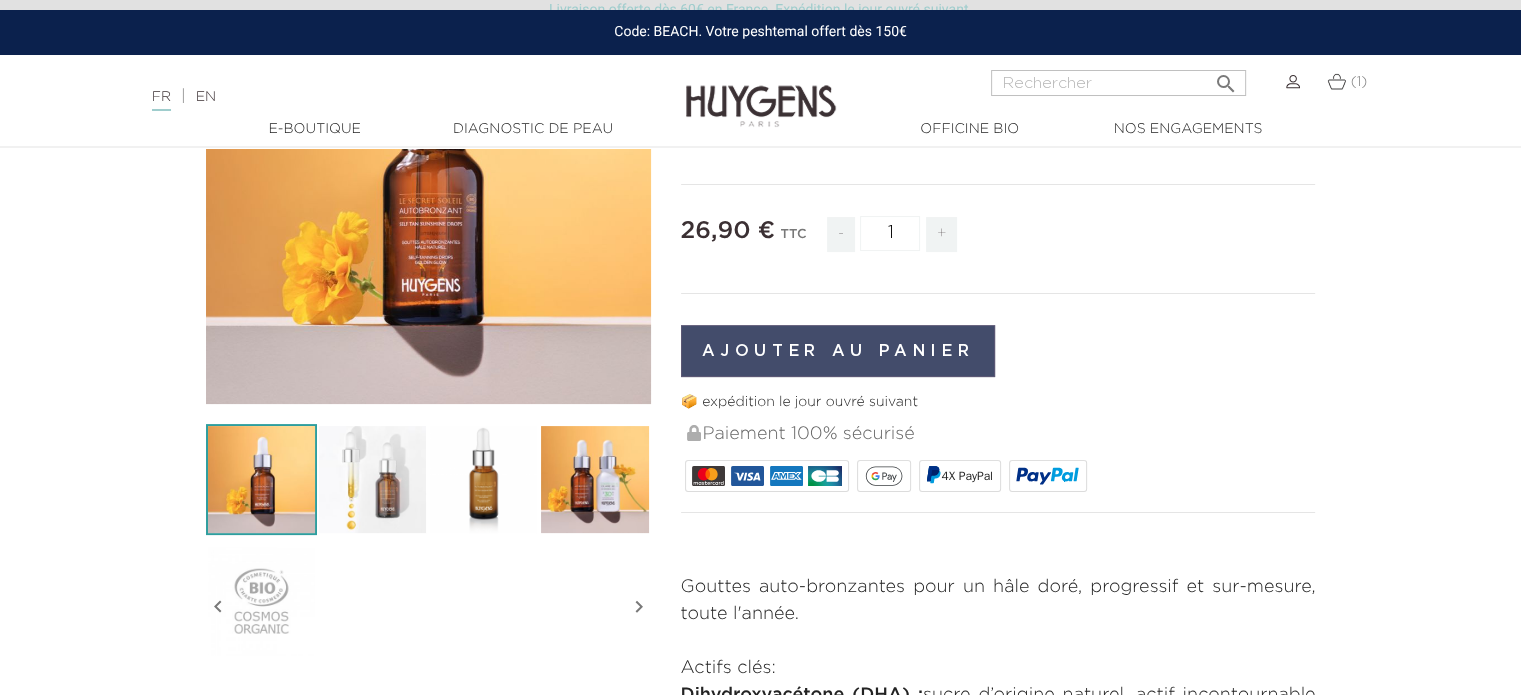 click on "Ajouter au panier" at bounding box center (838, 351) 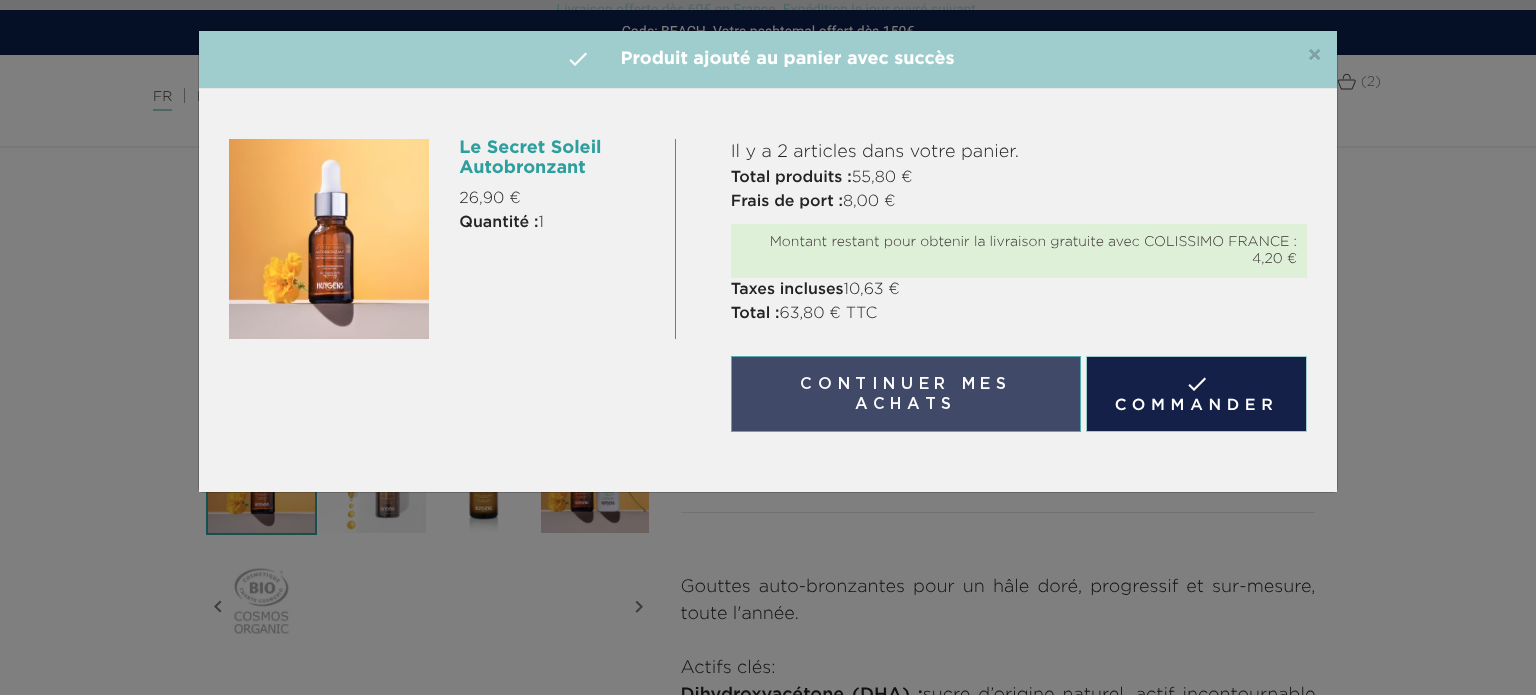 click on "Continuer mes achats" at bounding box center [906, 394] 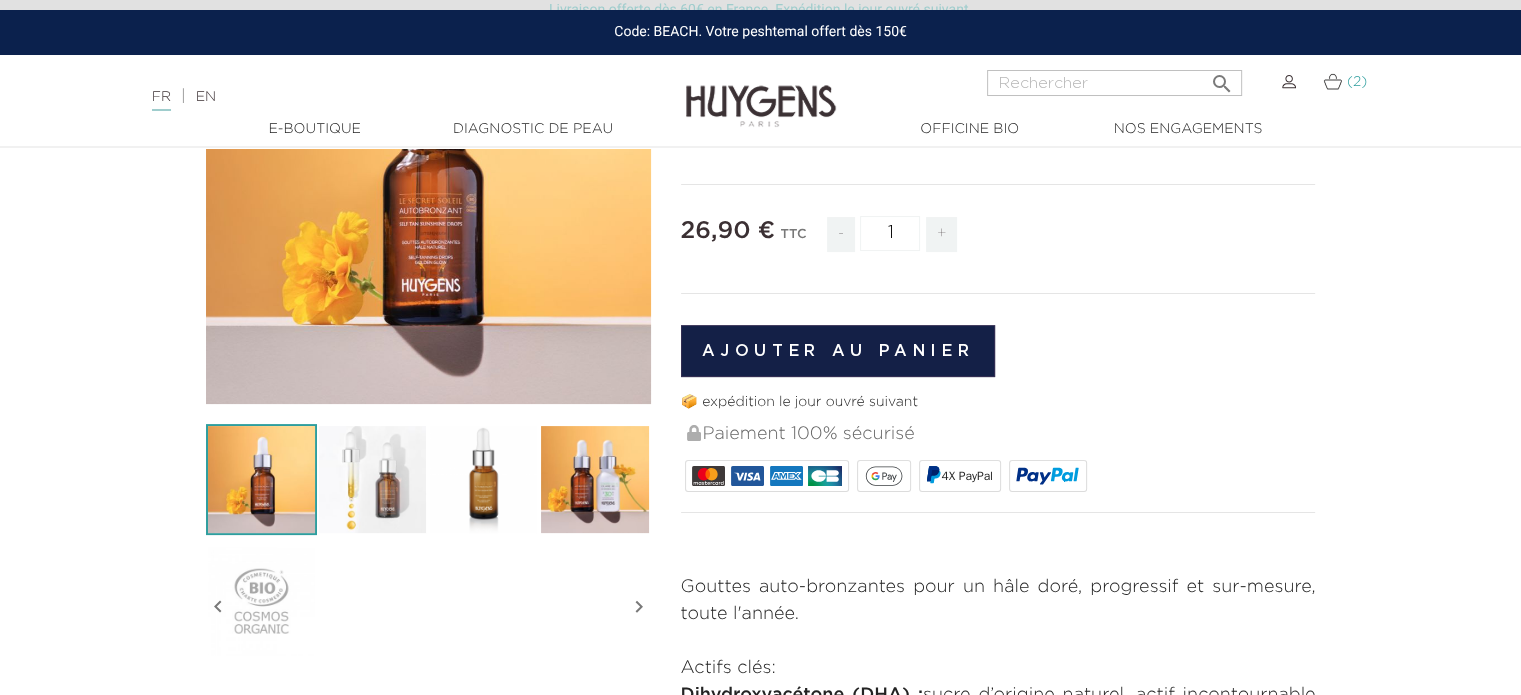 click on "(2)" at bounding box center [1357, 82] 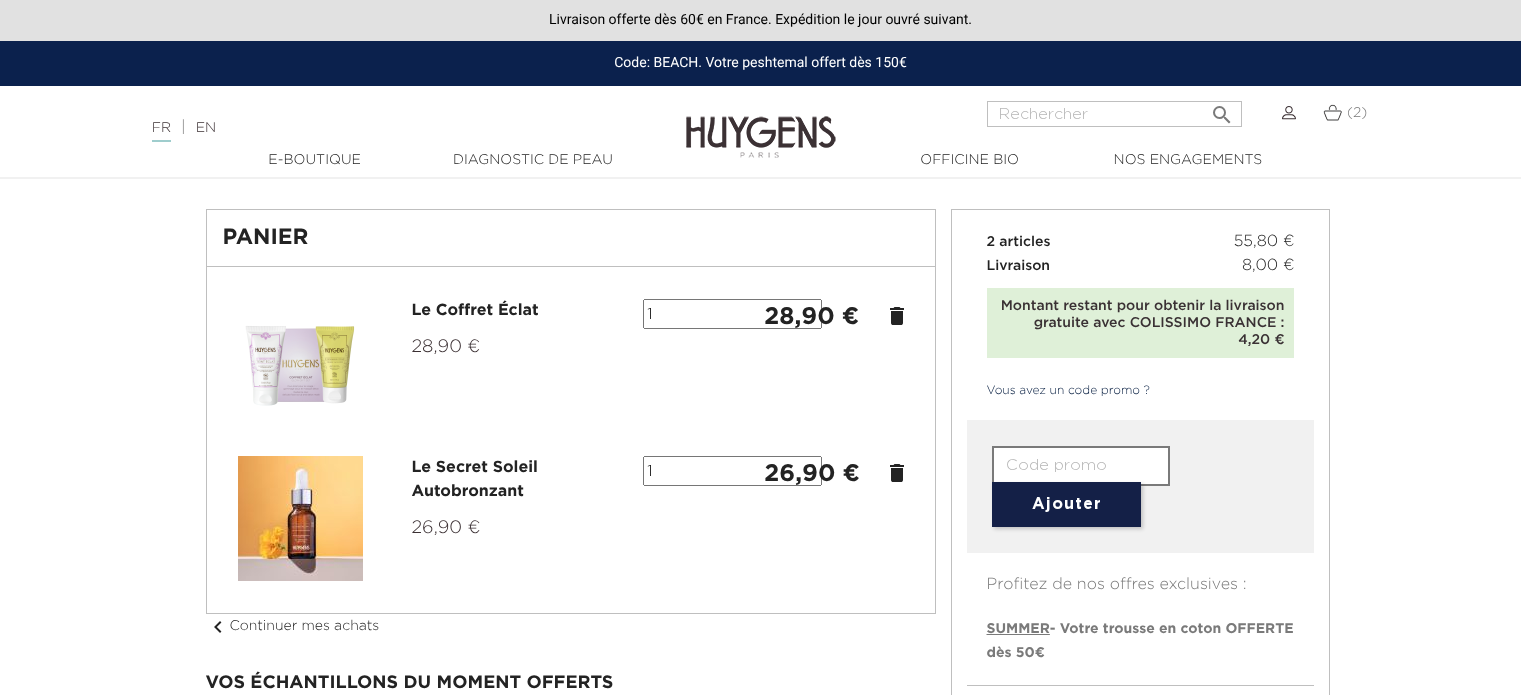 scroll, scrollTop: 0, scrollLeft: 0, axis: both 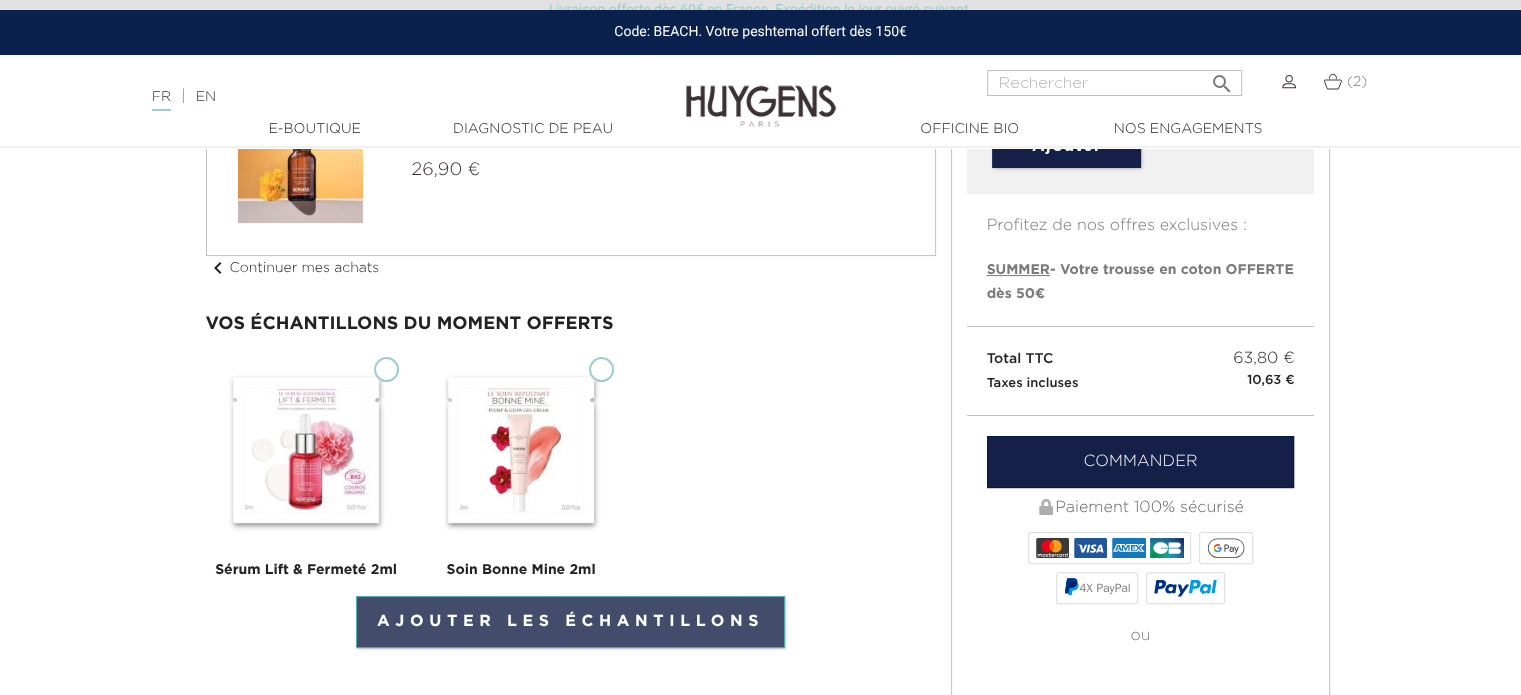 click on "Ajouter les échantillons" at bounding box center [570, 622] 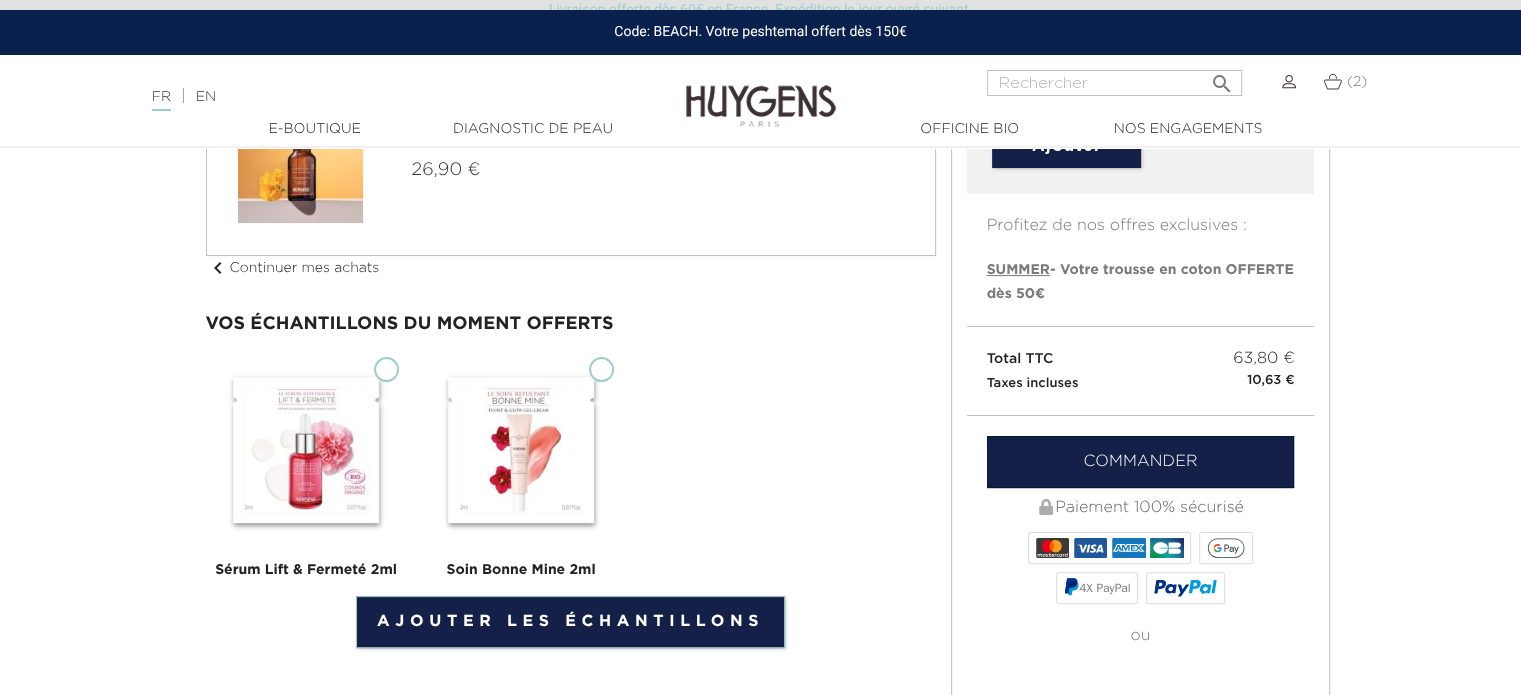 click on "Sérum Lift & Fermeté 2ml" at bounding box center (386, 369) 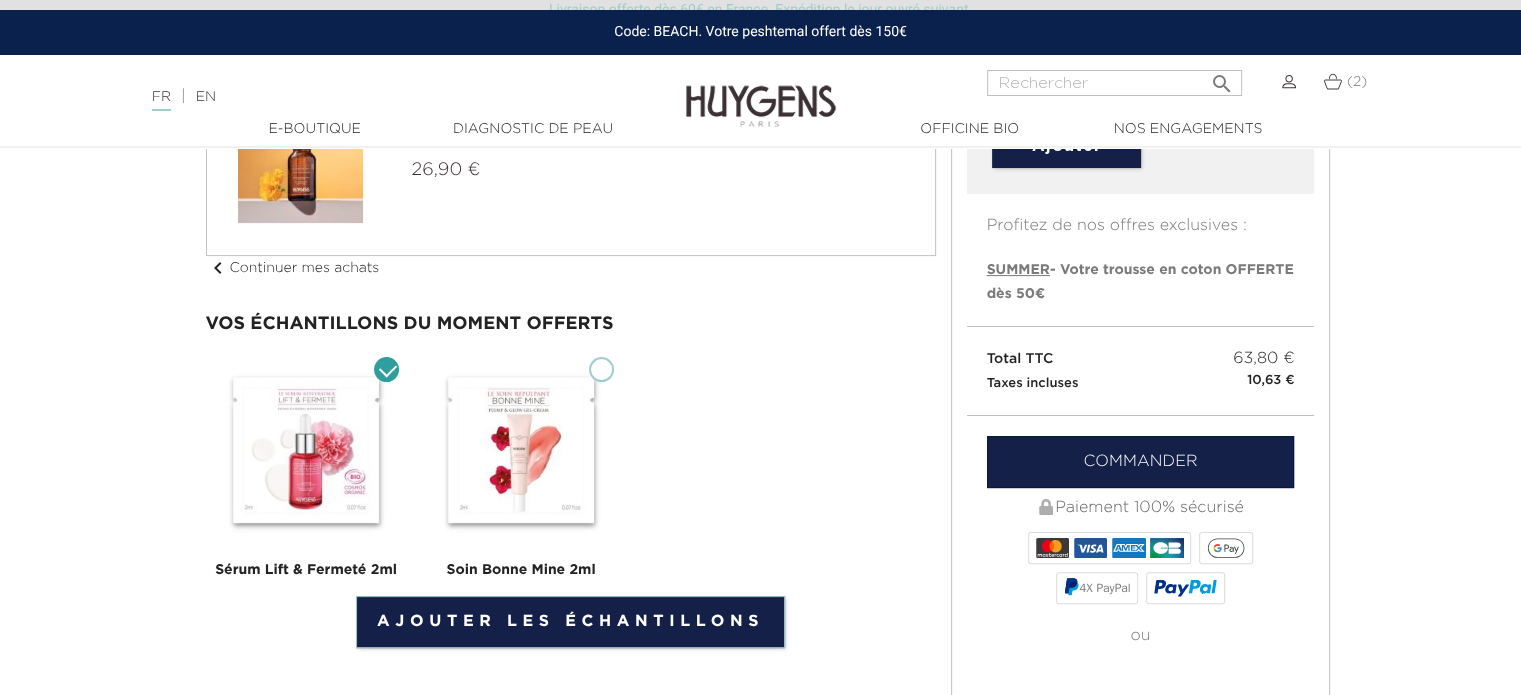 click on "Soin Bonne Mine 2ml" at bounding box center (601, 369) 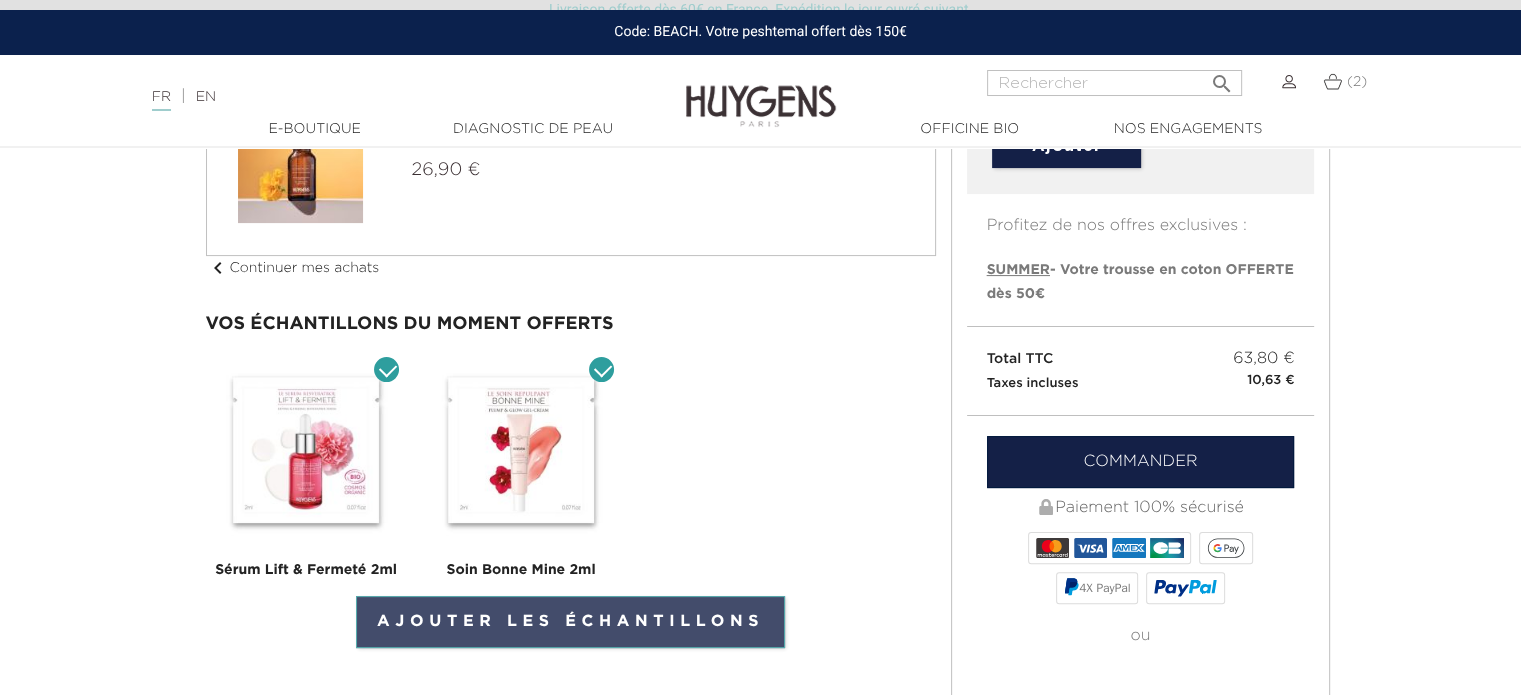 click on "Ajouter les échantillons" at bounding box center (570, 622) 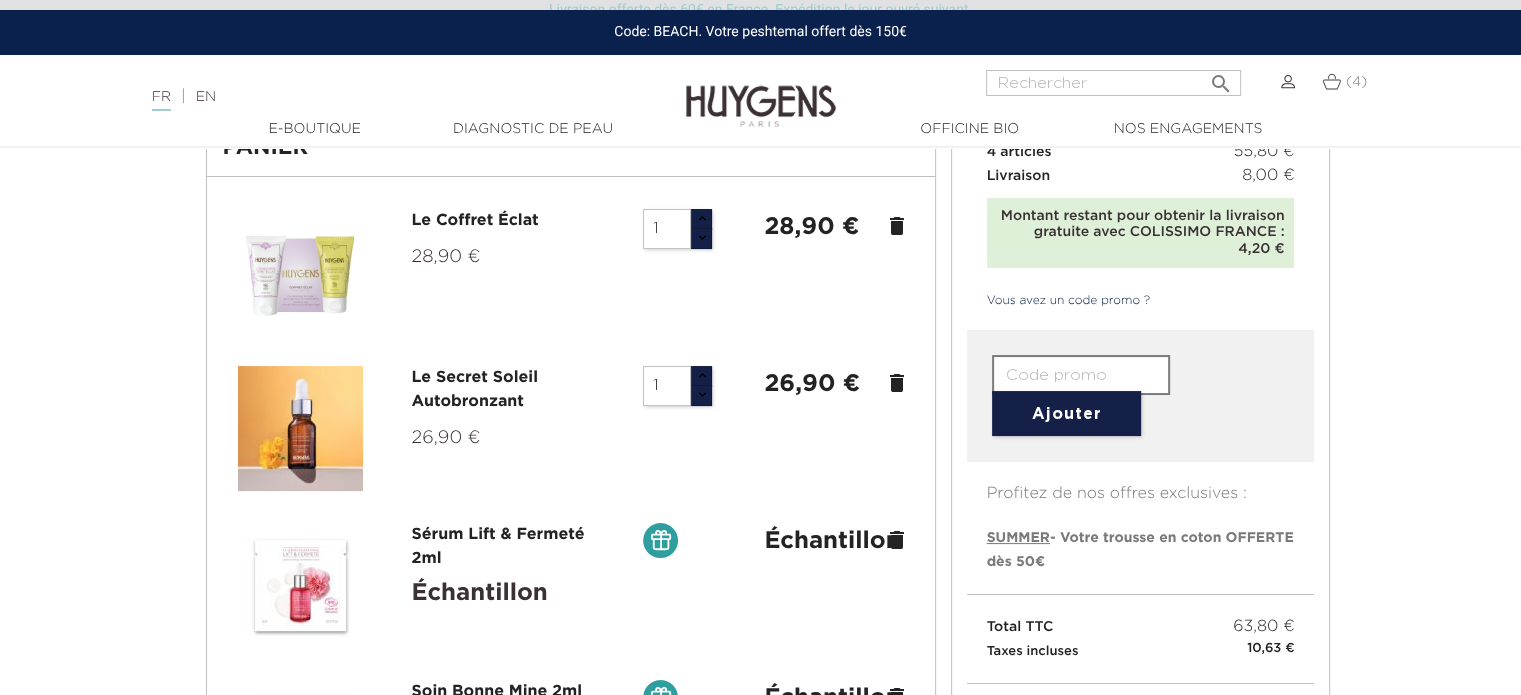 scroll, scrollTop: 100, scrollLeft: 0, axis: vertical 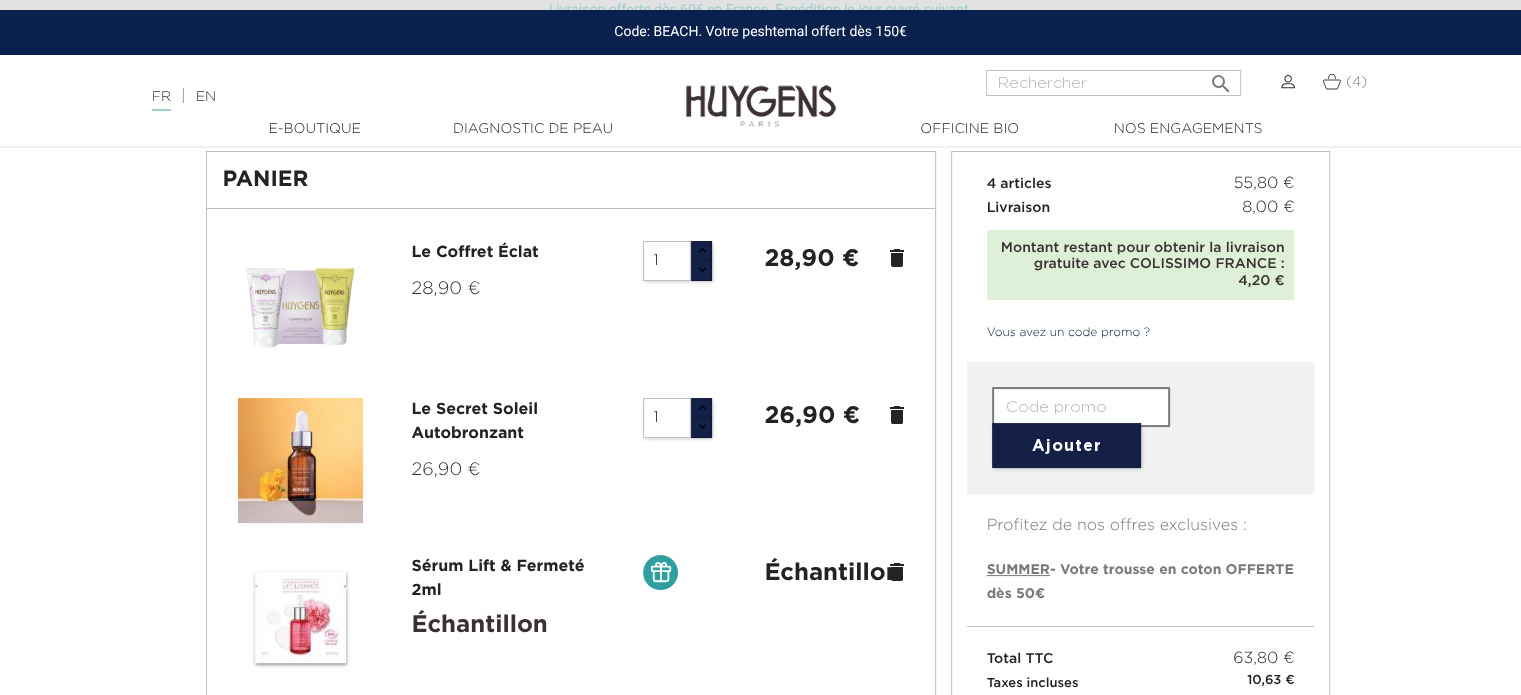 click on "delete" at bounding box center (897, 258) 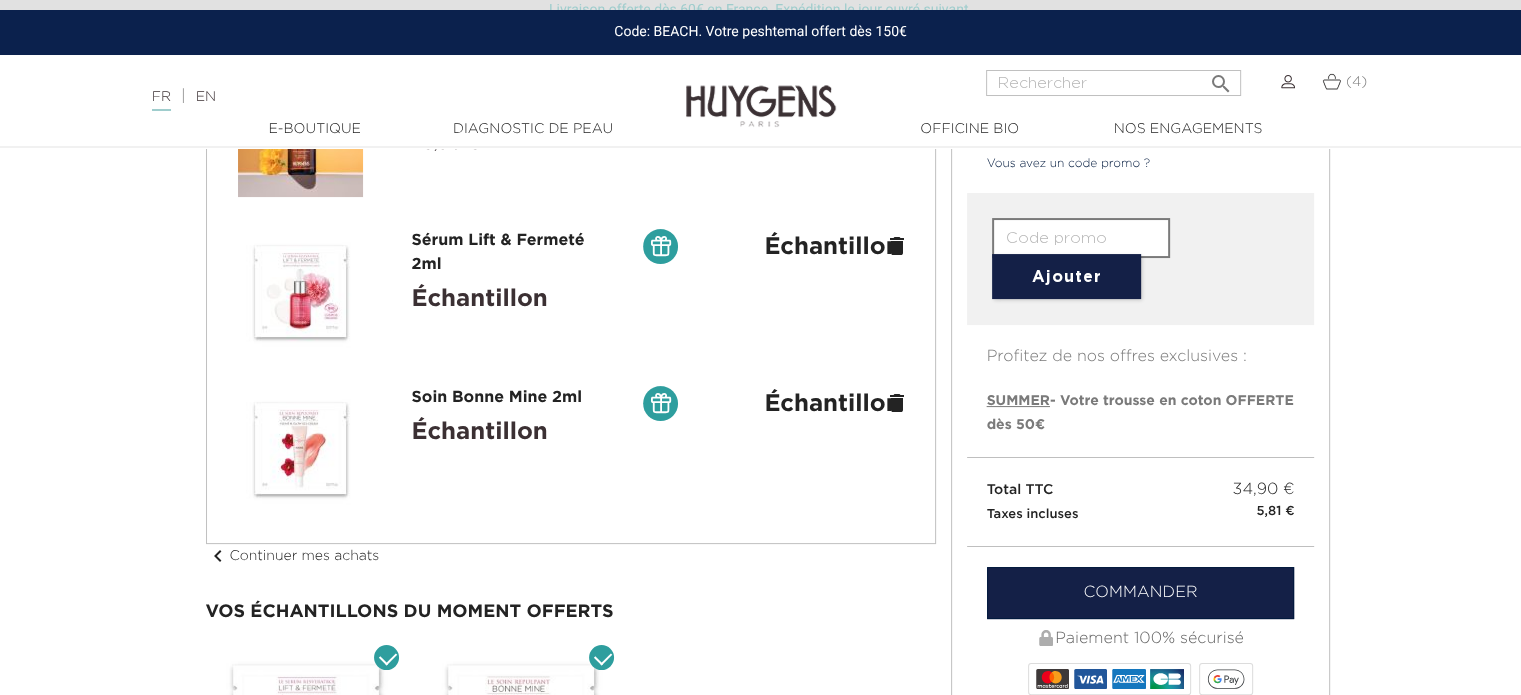 scroll, scrollTop: 300, scrollLeft: 0, axis: vertical 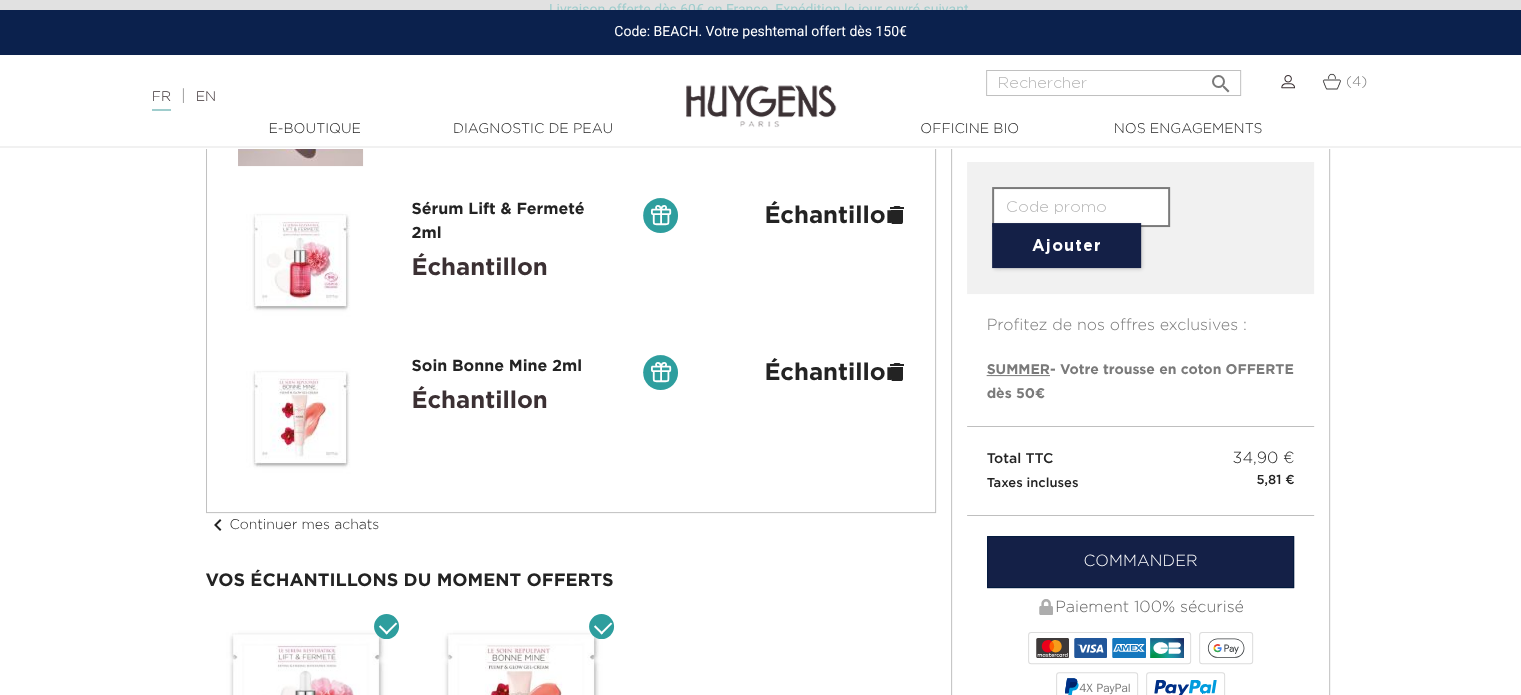 click on "SUMMER" at bounding box center [1018, 370] 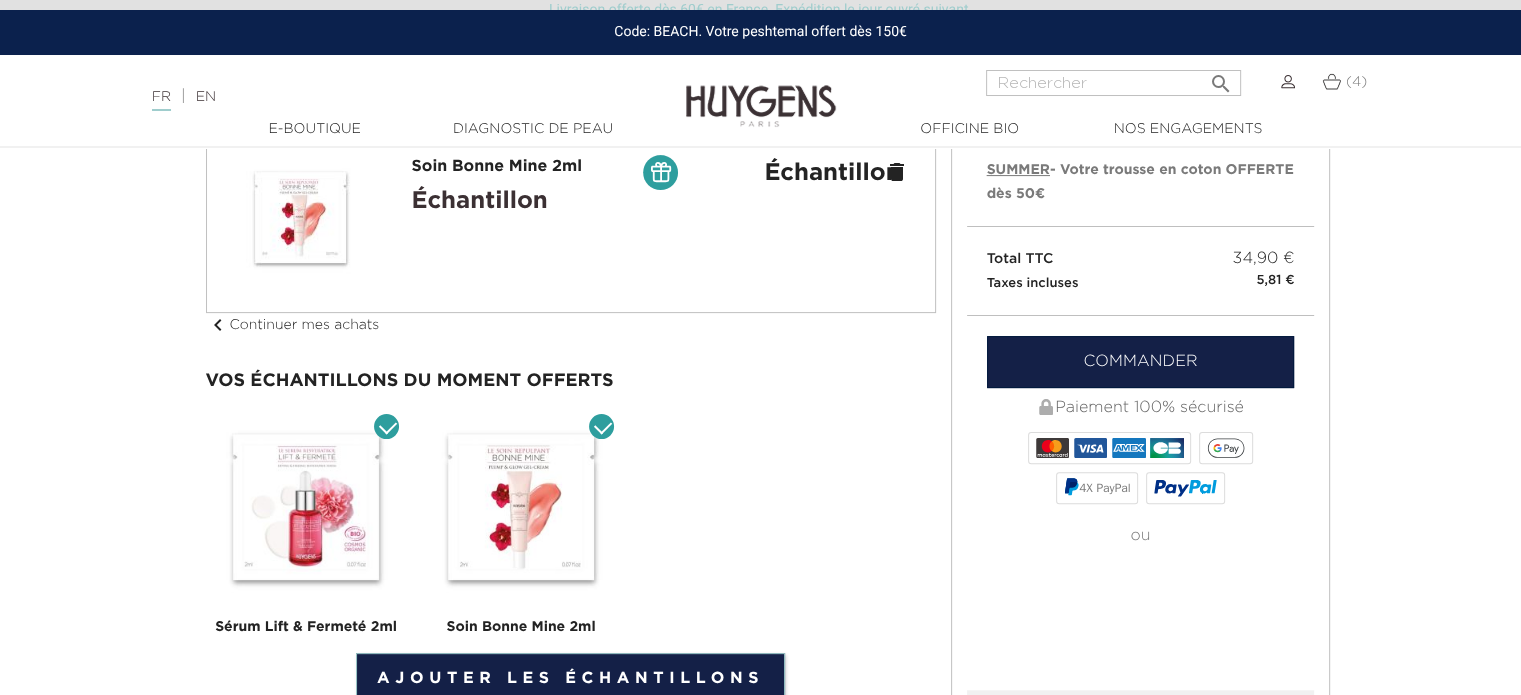 scroll, scrollTop: 0, scrollLeft: 0, axis: both 